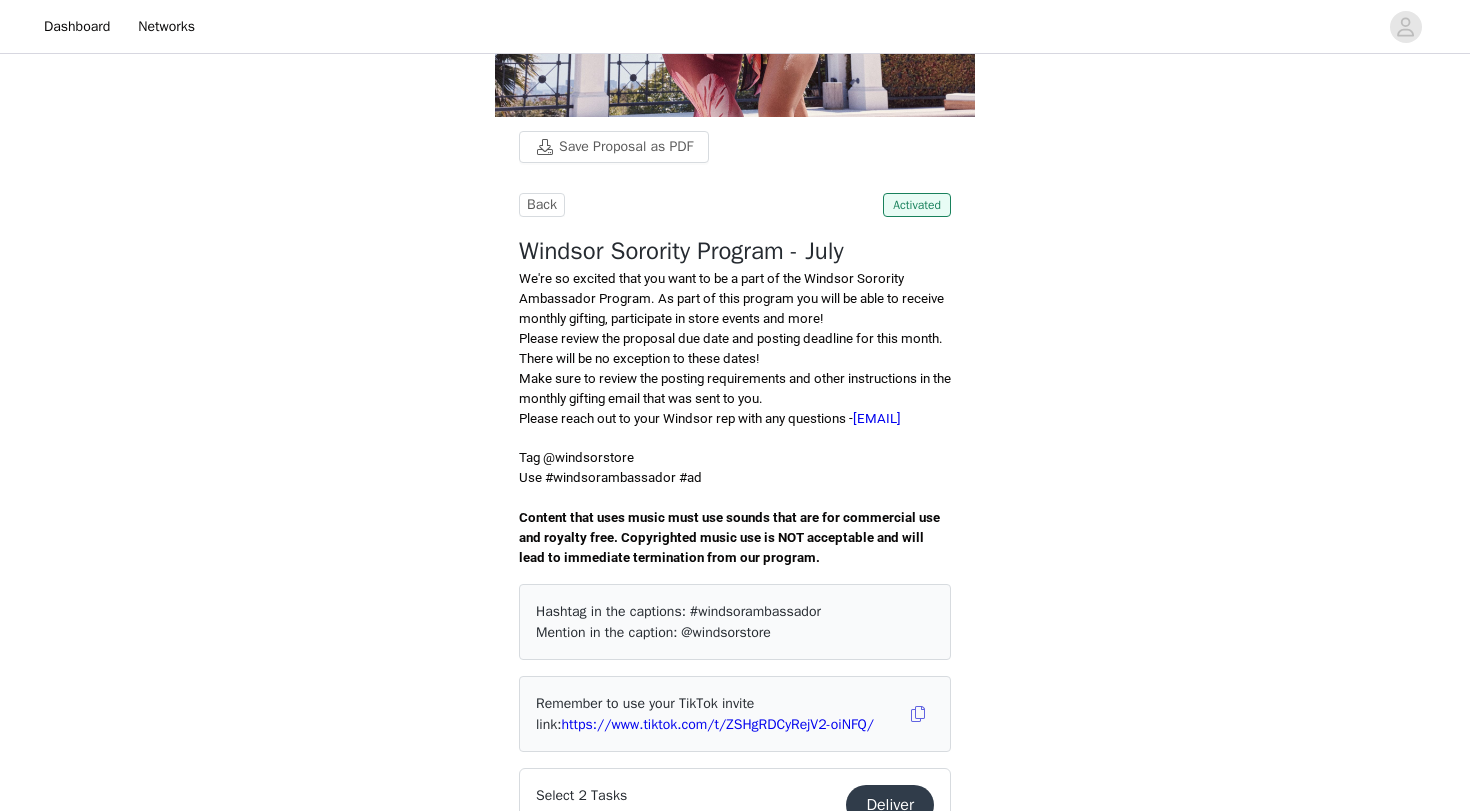 scroll, scrollTop: 300, scrollLeft: 0, axis: vertical 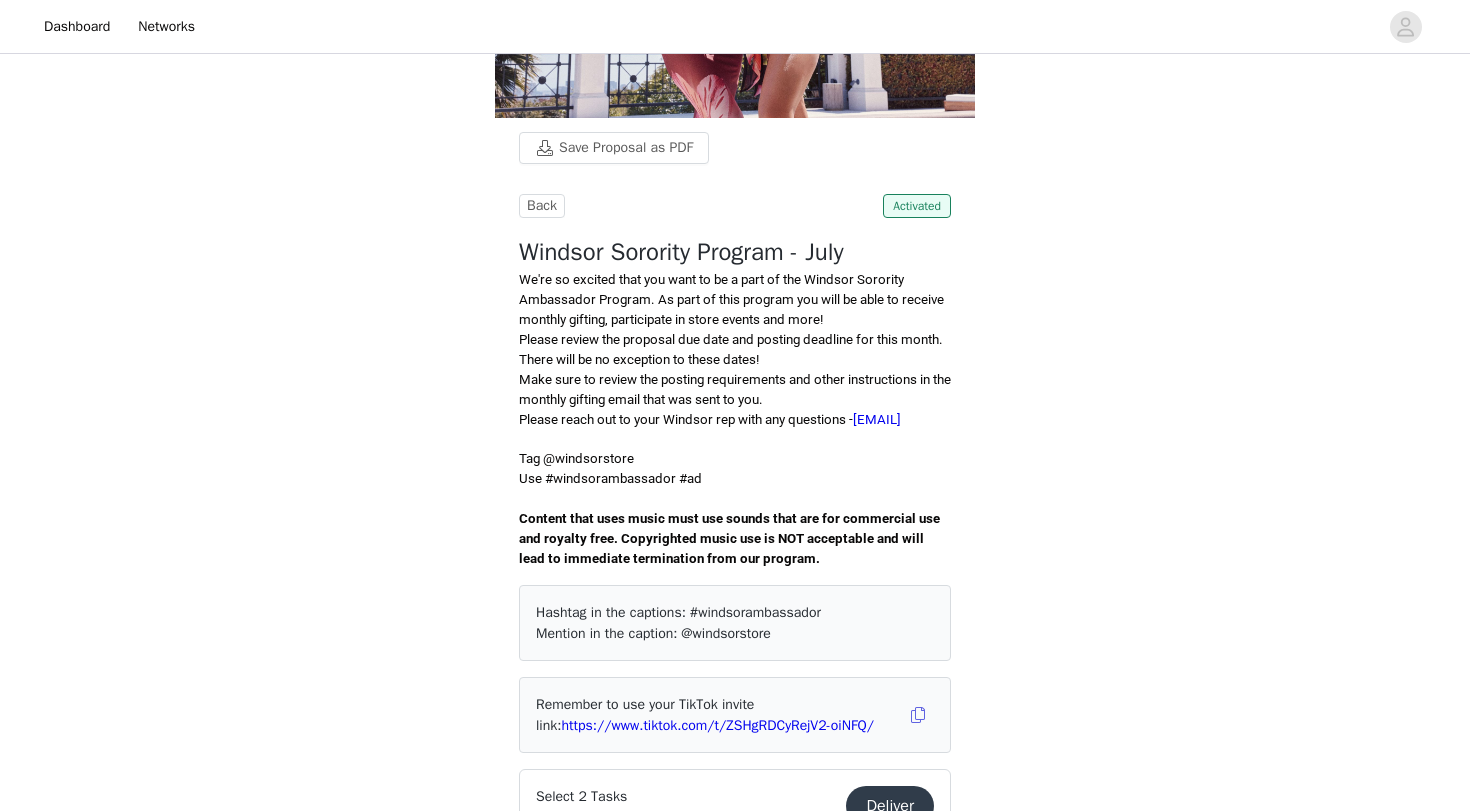 click on "Save Proposal as PDF   Back        Activated
Windsor Sorority Program - [MONTH] [YEAR]
We're so excited that you want to be a part of the Windsor Sorority Ambassador Program. As part of this program you will be able to receive monthly gifting, participate in store events and more!
Please review the proposal due date and posting deadline for this month. There will be no exception to these dates!
Make sure to review the posting requirements and other instructions in the monthly gifting email that was sent to you.
Please reach out to your Windsor rep with any questions -  [EMAIL]
Tag @windsorstore
Use #windsorambassador #ad
Content that uses music must use sounds that are for commercial use and royalty free. Copyrighted music use is NOT acceptable and will lead to immediate termination from our program.      Hashtag in the captions:    #windsorambassador    Mention in the caption:    @windsorstore                   Select 2 Tasks           Deliver" at bounding box center [735, 835] 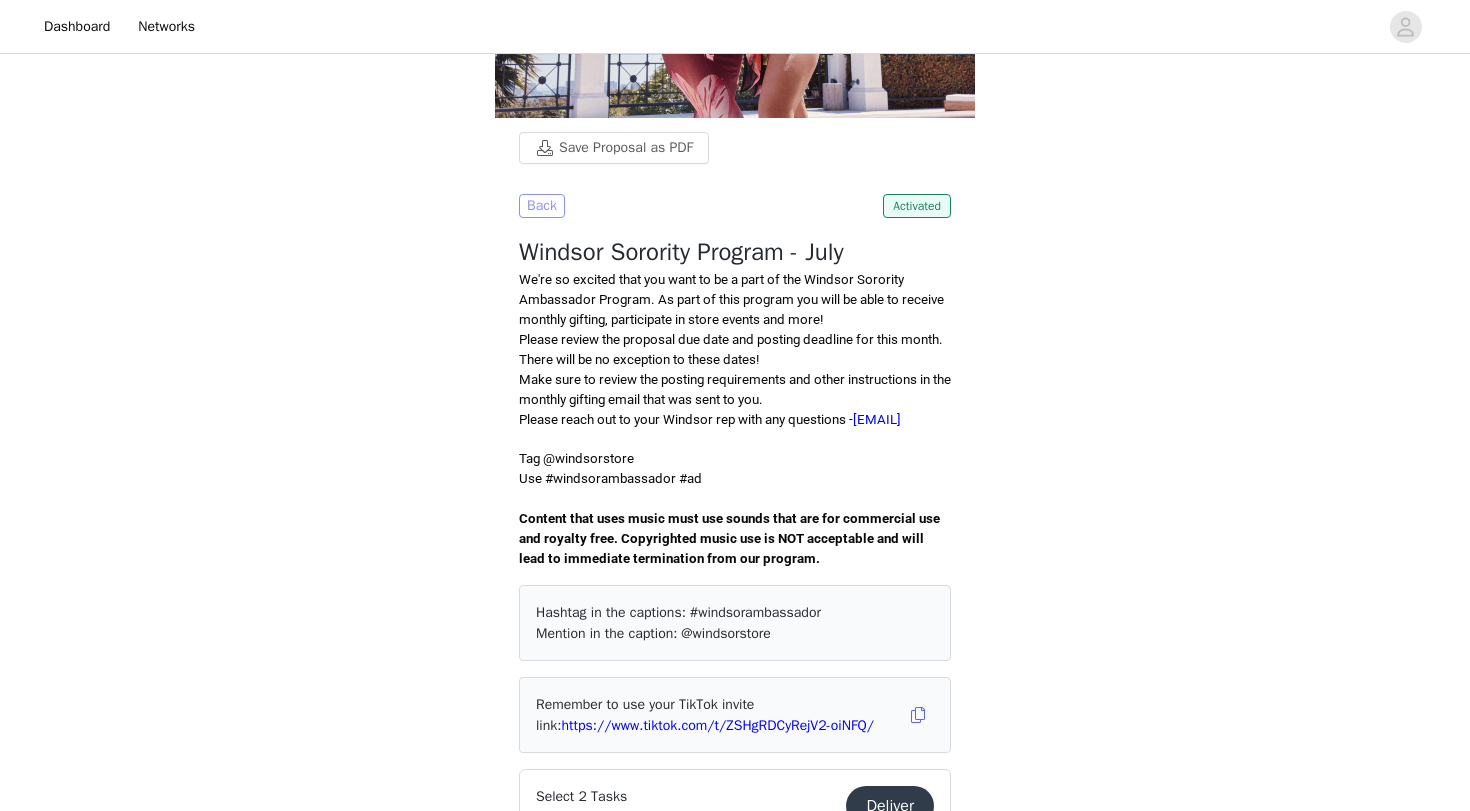 click on "Back" at bounding box center (542, 206) 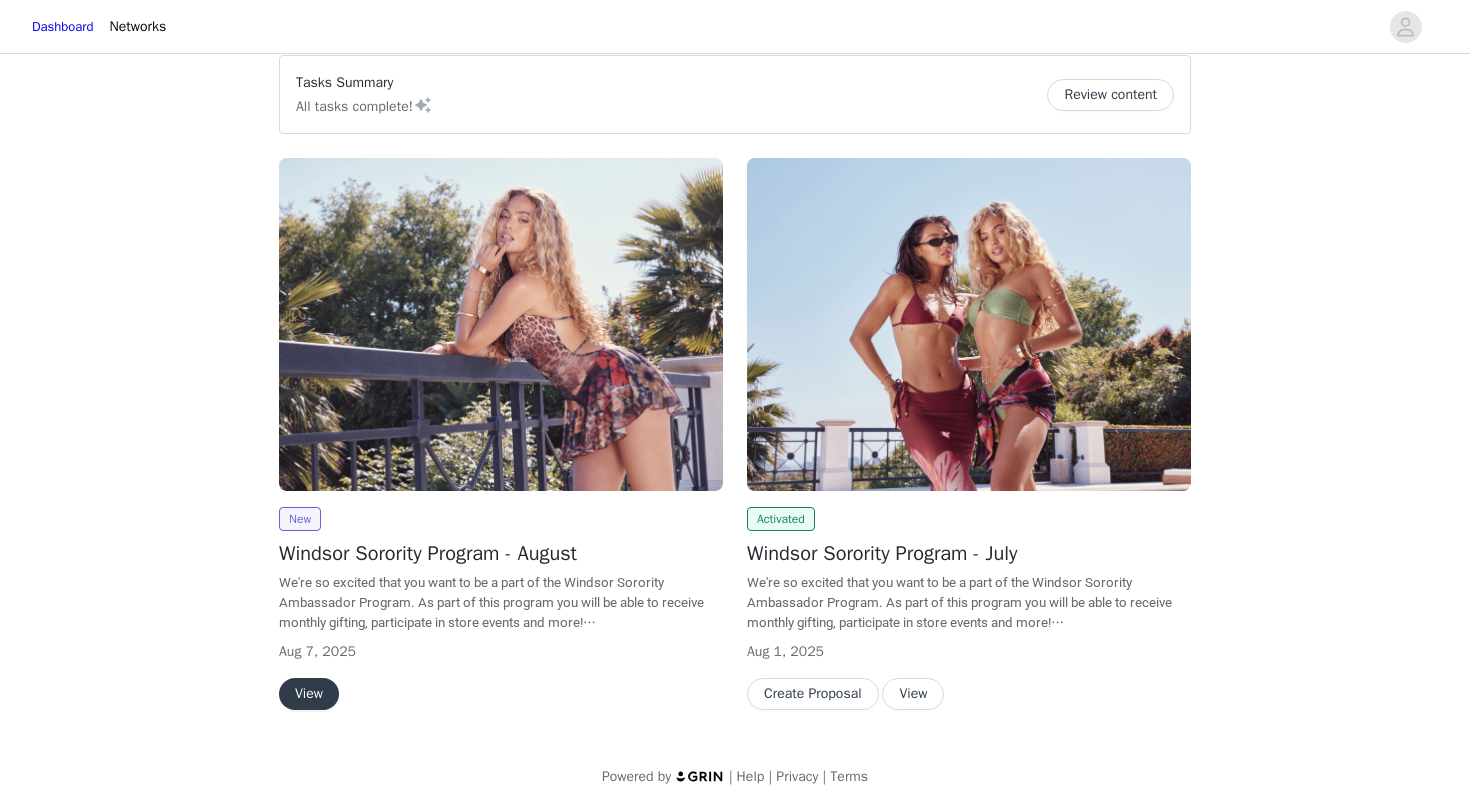 scroll, scrollTop: 19, scrollLeft: 0, axis: vertical 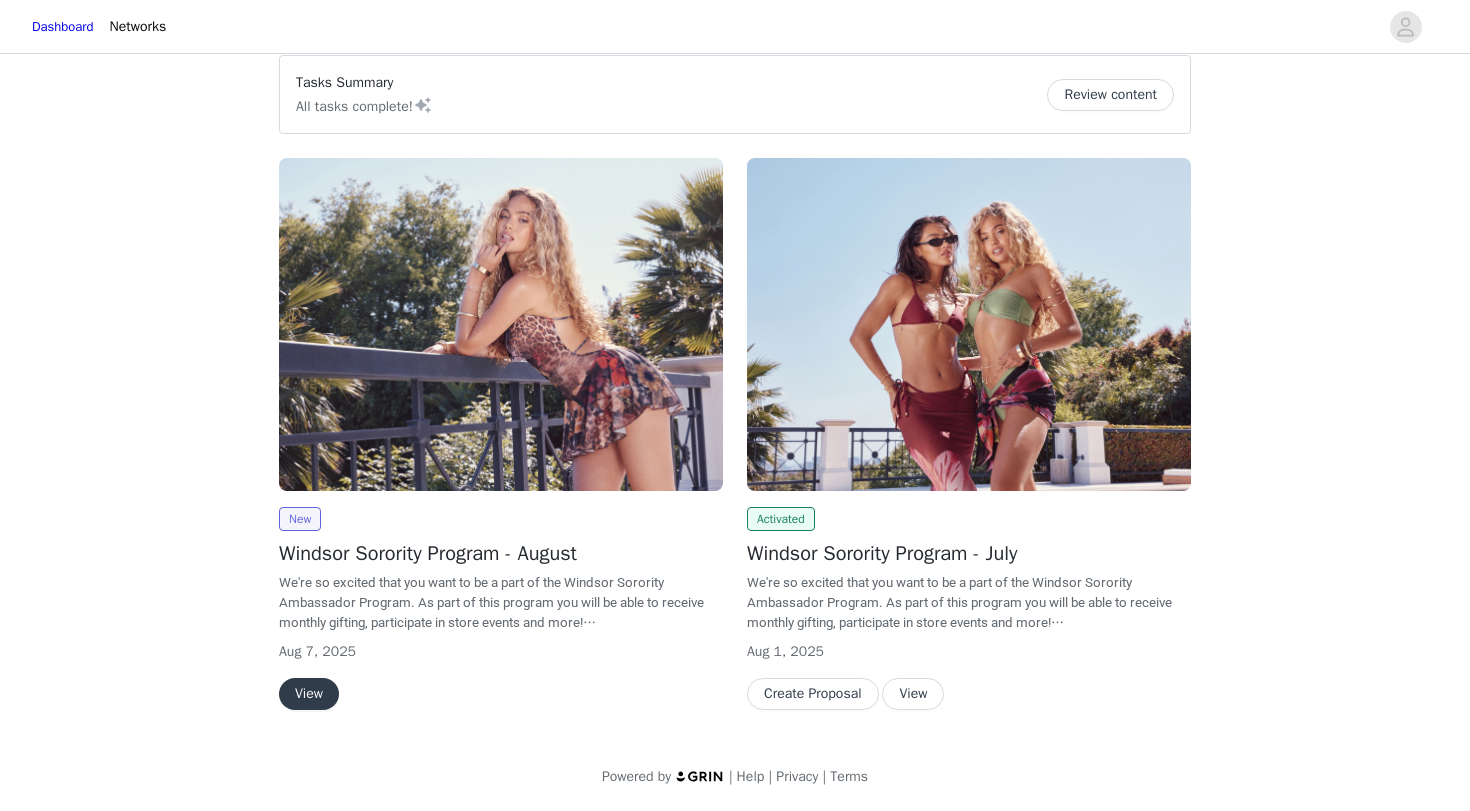 click on "View" at bounding box center [309, 694] 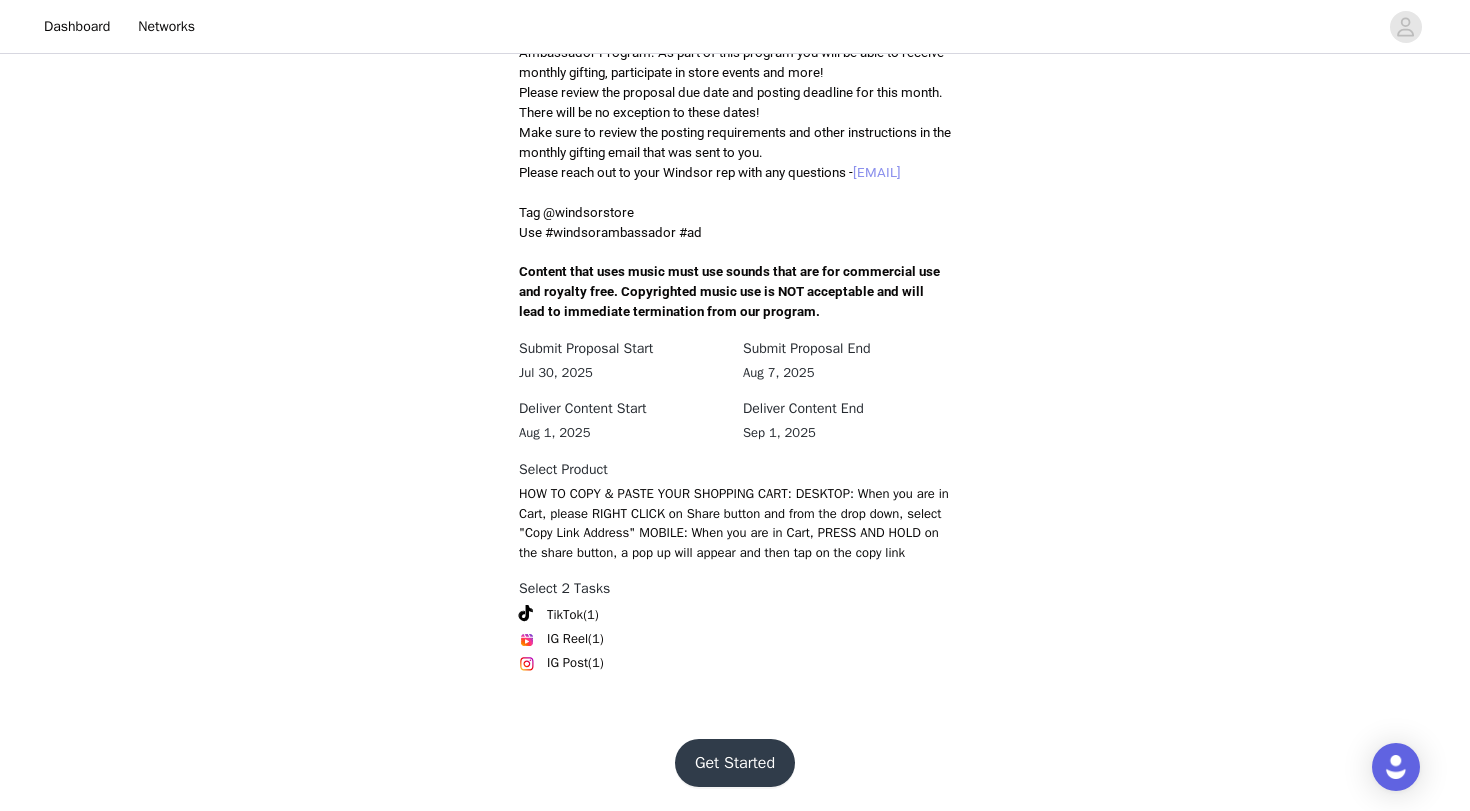 scroll, scrollTop: 569, scrollLeft: 0, axis: vertical 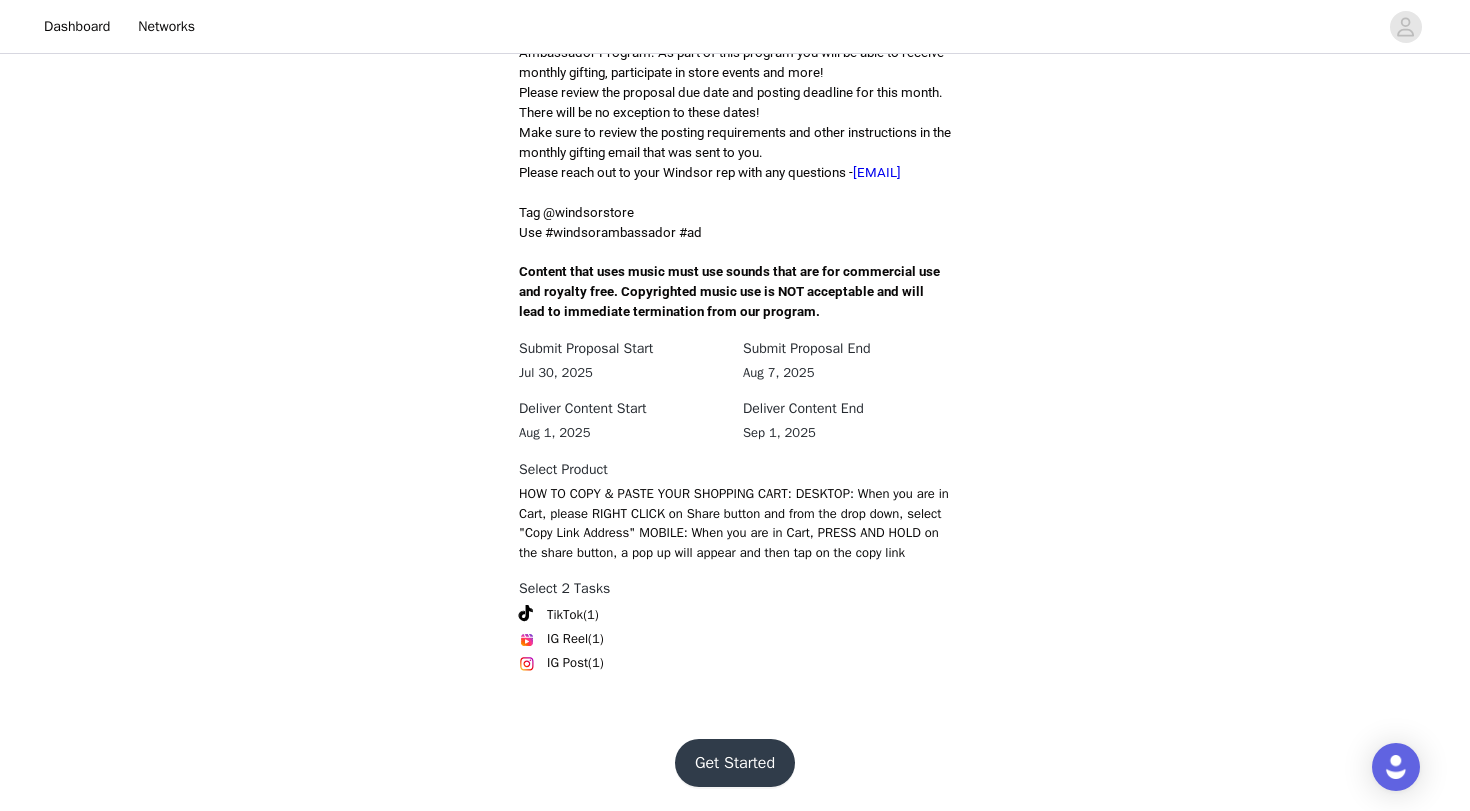 click on "Get Started" at bounding box center (735, 763) 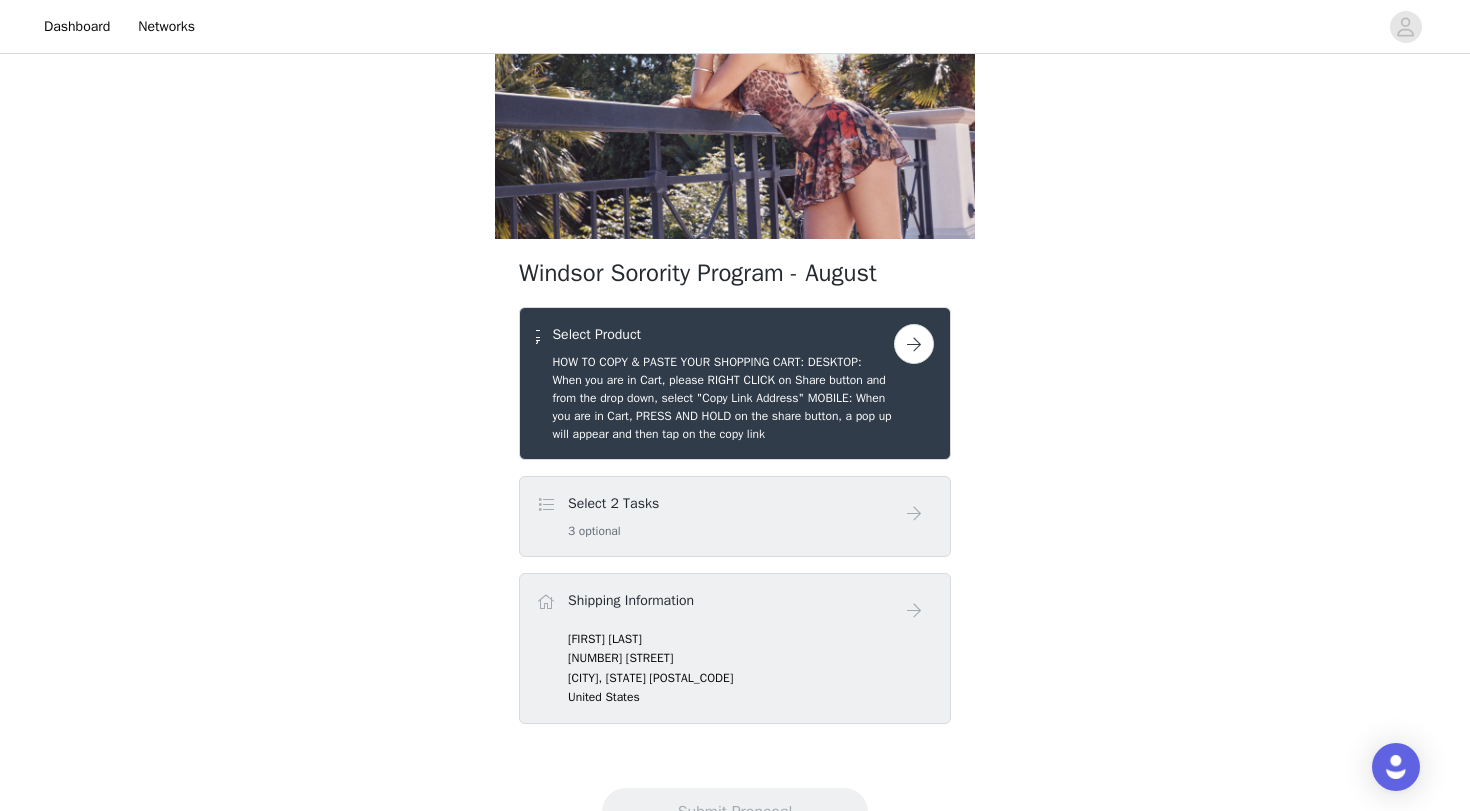 scroll, scrollTop: 150, scrollLeft: 0, axis: vertical 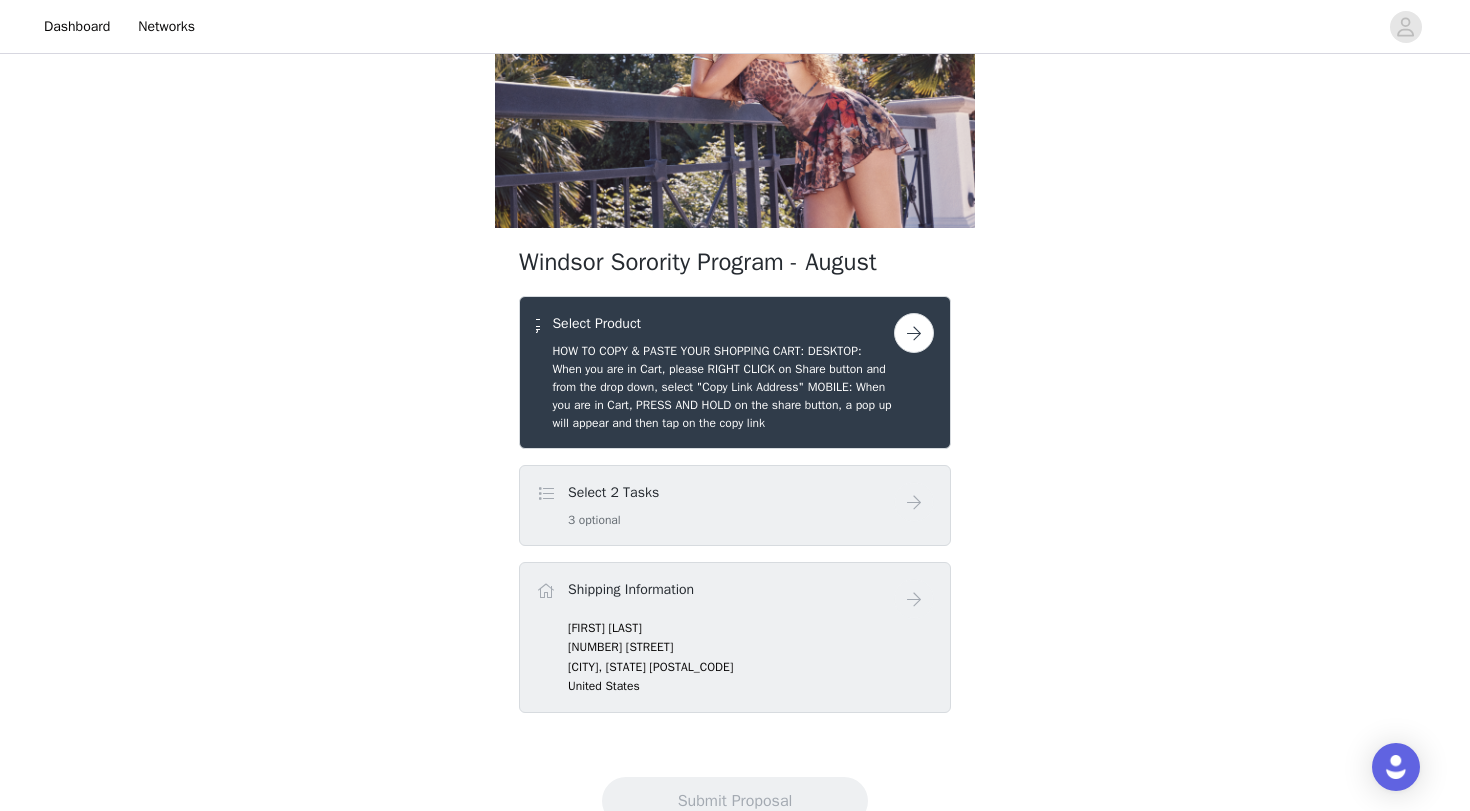 click at bounding box center [914, 333] 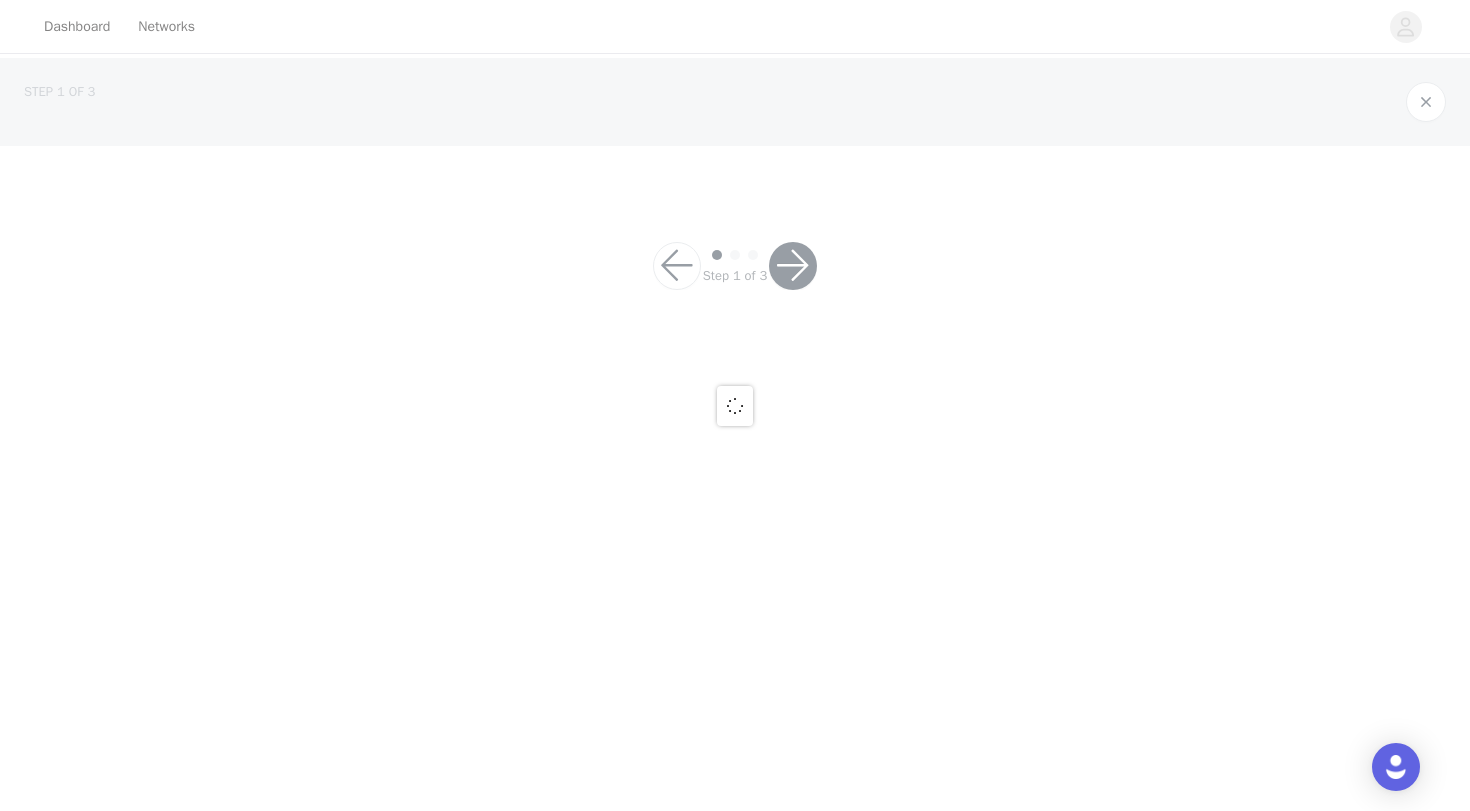 scroll, scrollTop: 0, scrollLeft: 0, axis: both 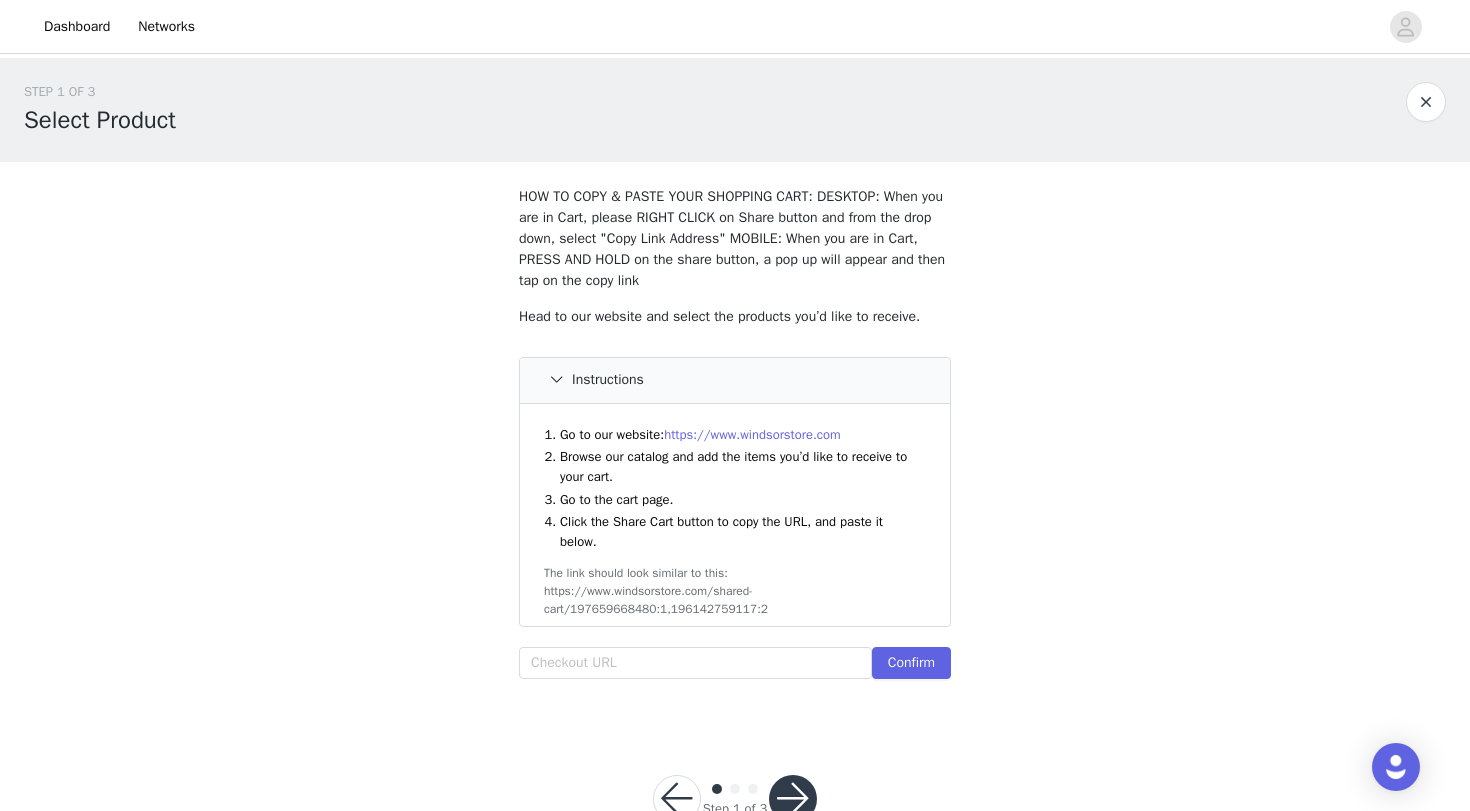click on "https://www.windsorstore.com" at bounding box center (752, 434) 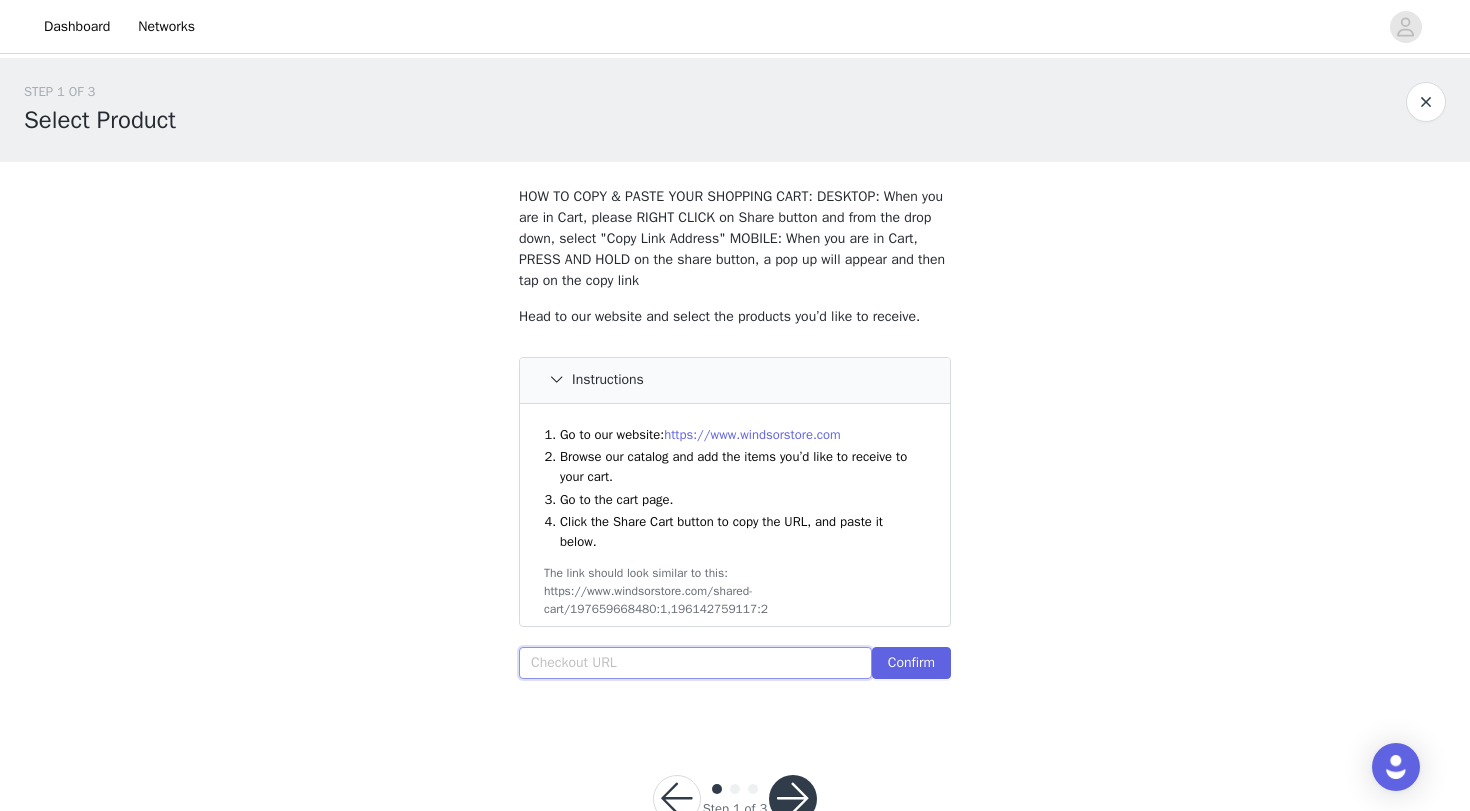 click at bounding box center [695, 663] 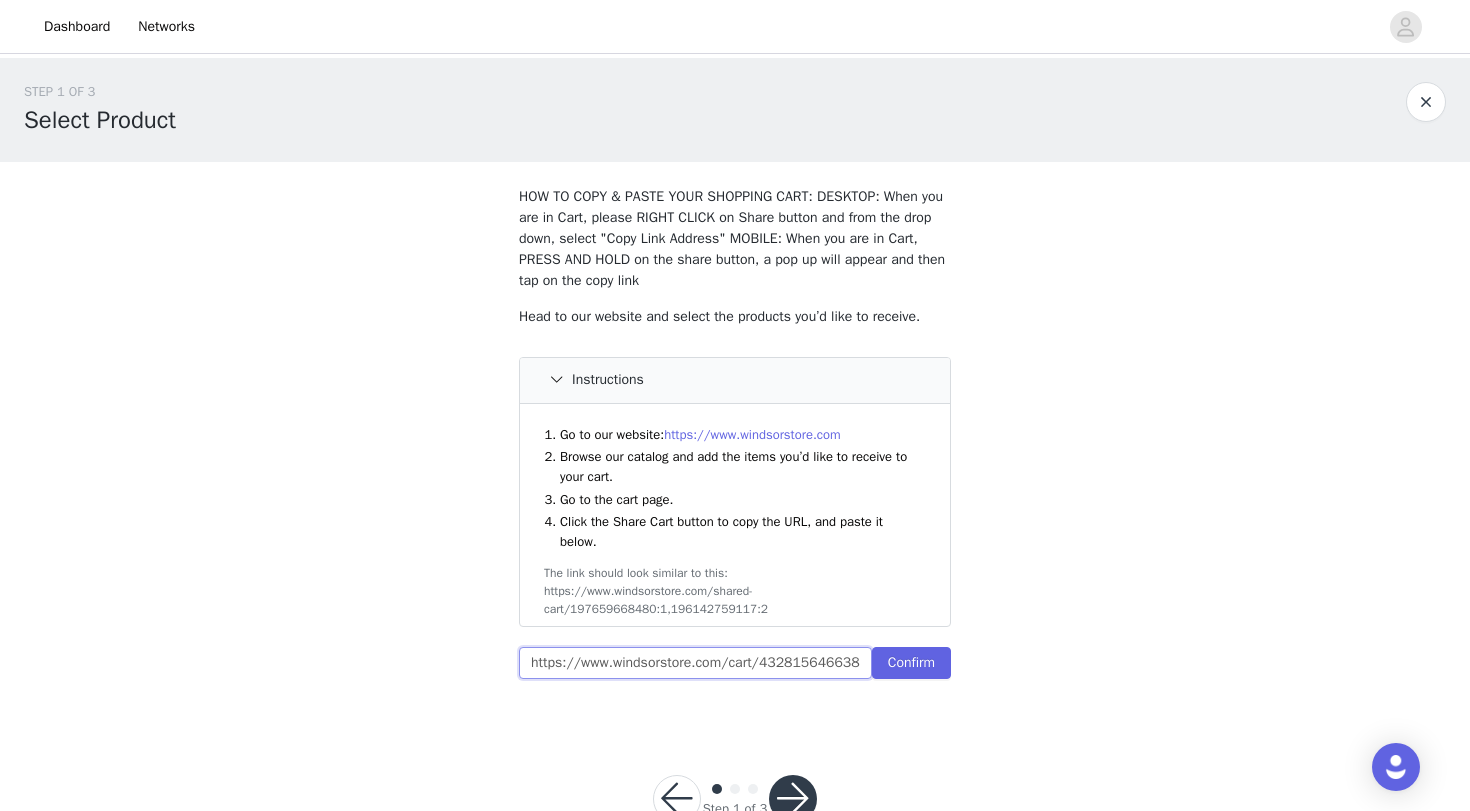 scroll, scrollTop: 0, scrollLeft: 1418, axis: horizontal 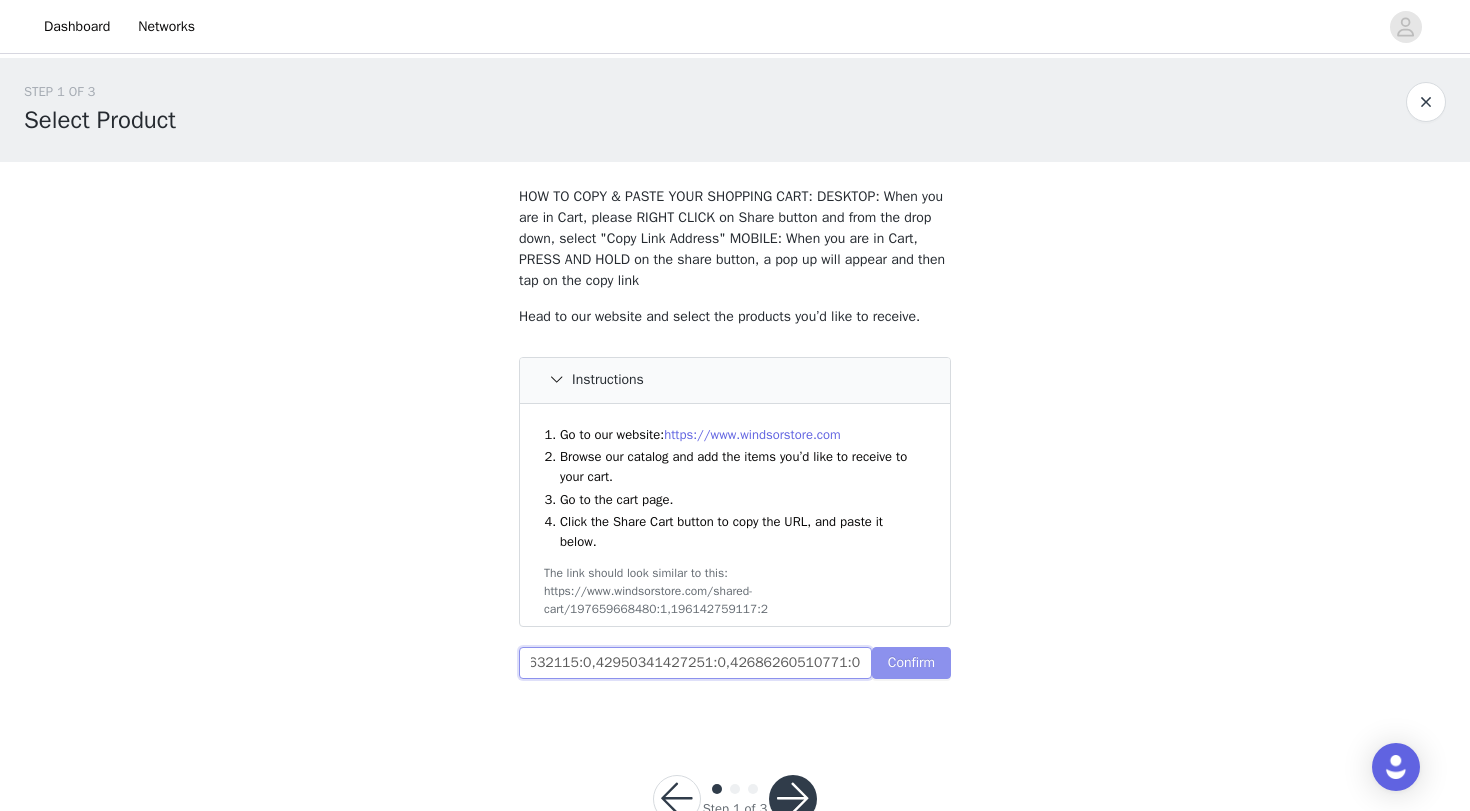 type on "https://www.windsorstore.com/cart/43281564663859:1,43311073099827:1,42891824398387:1,42660228825139:1,42885298356275:0,43211338874931:1,43244122538035:1,42962255544371:0,43228428632115:0,42950341427251:0,42686260510771:0" 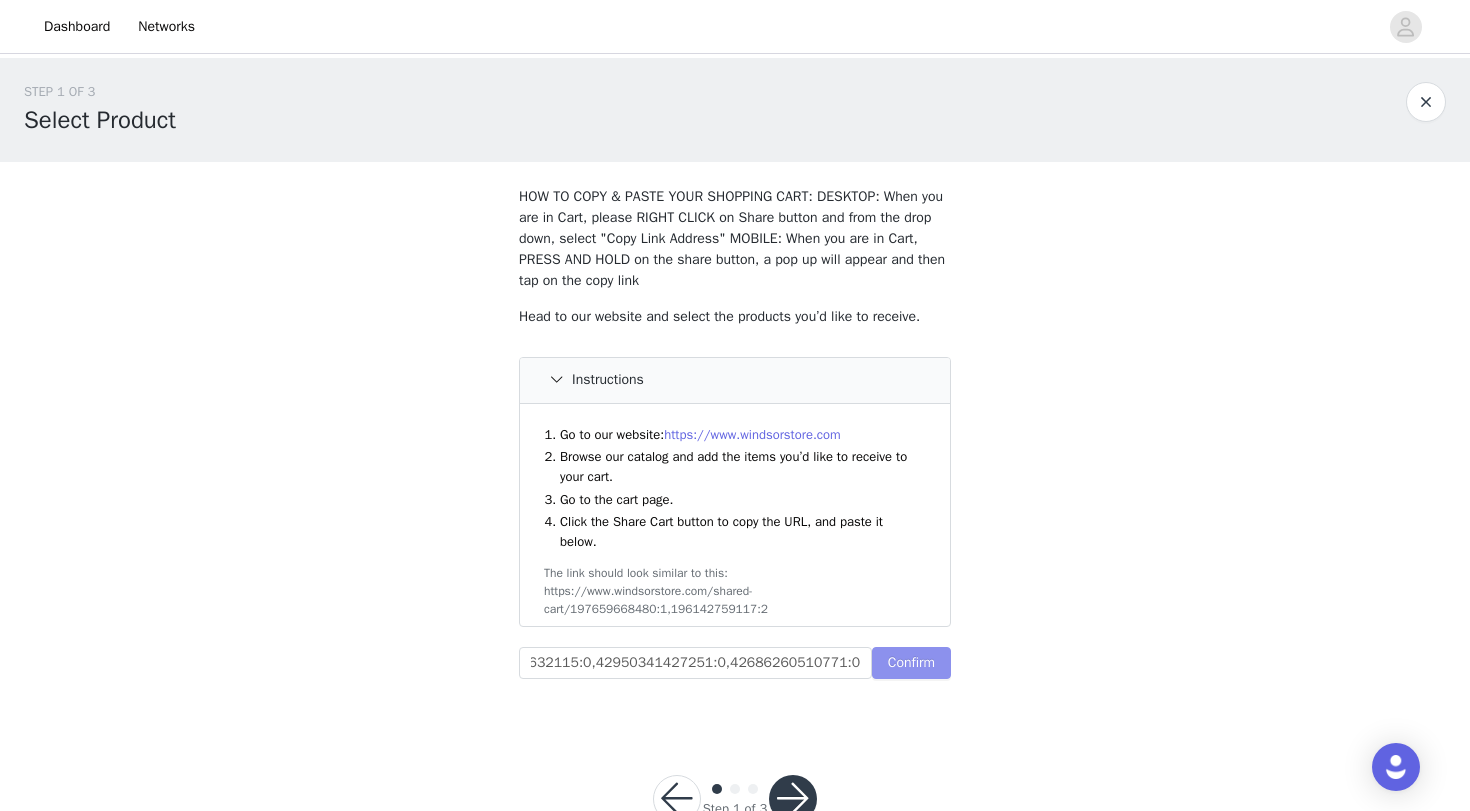 click on "Confirm" at bounding box center [911, 663] 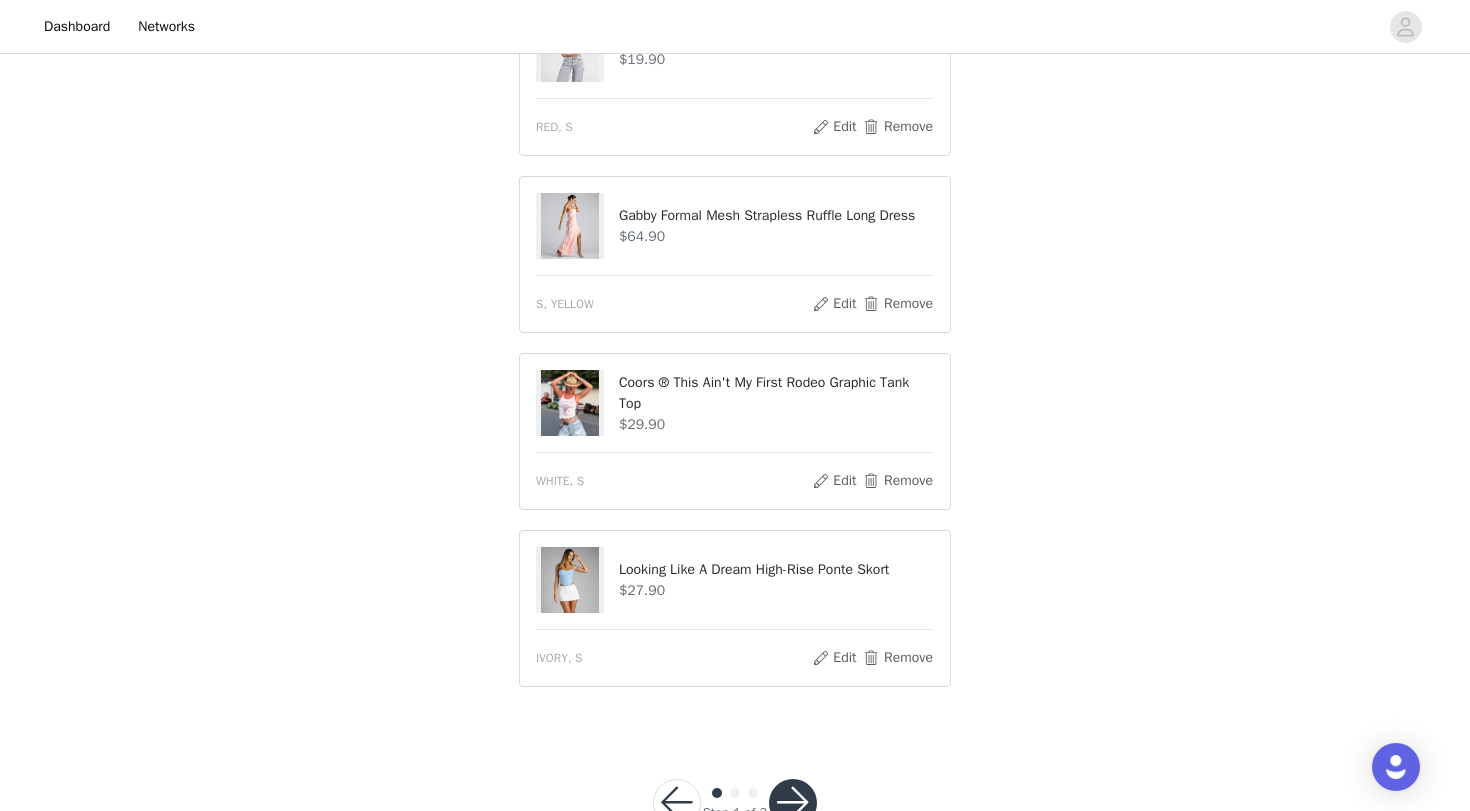 scroll, scrollTop: 1106, scrollLeft: 0, axis: vertical 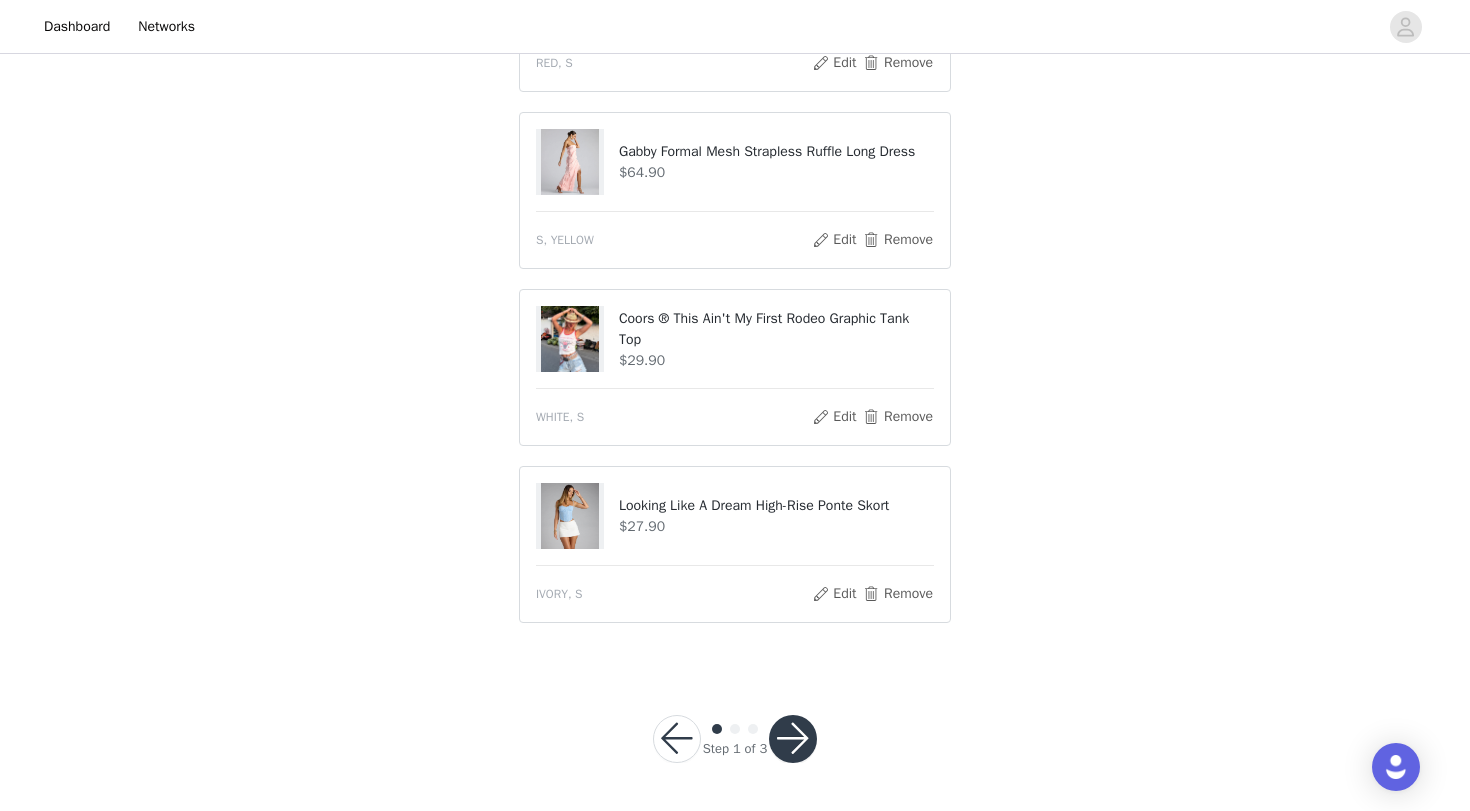 click at bounding box center (793, 739) 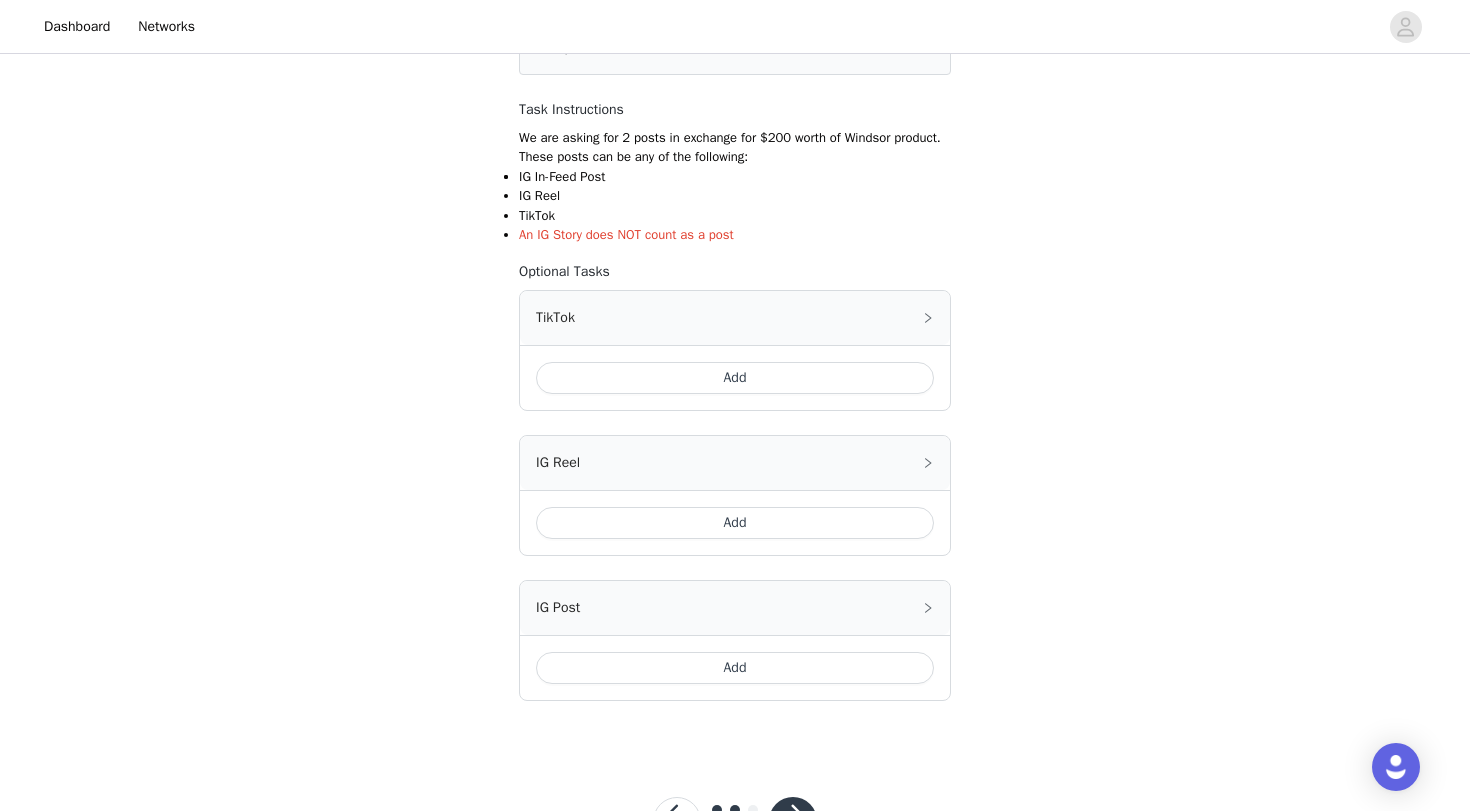 scroll, scrollTop: 321, scrollLeft: 0, axis: vertical 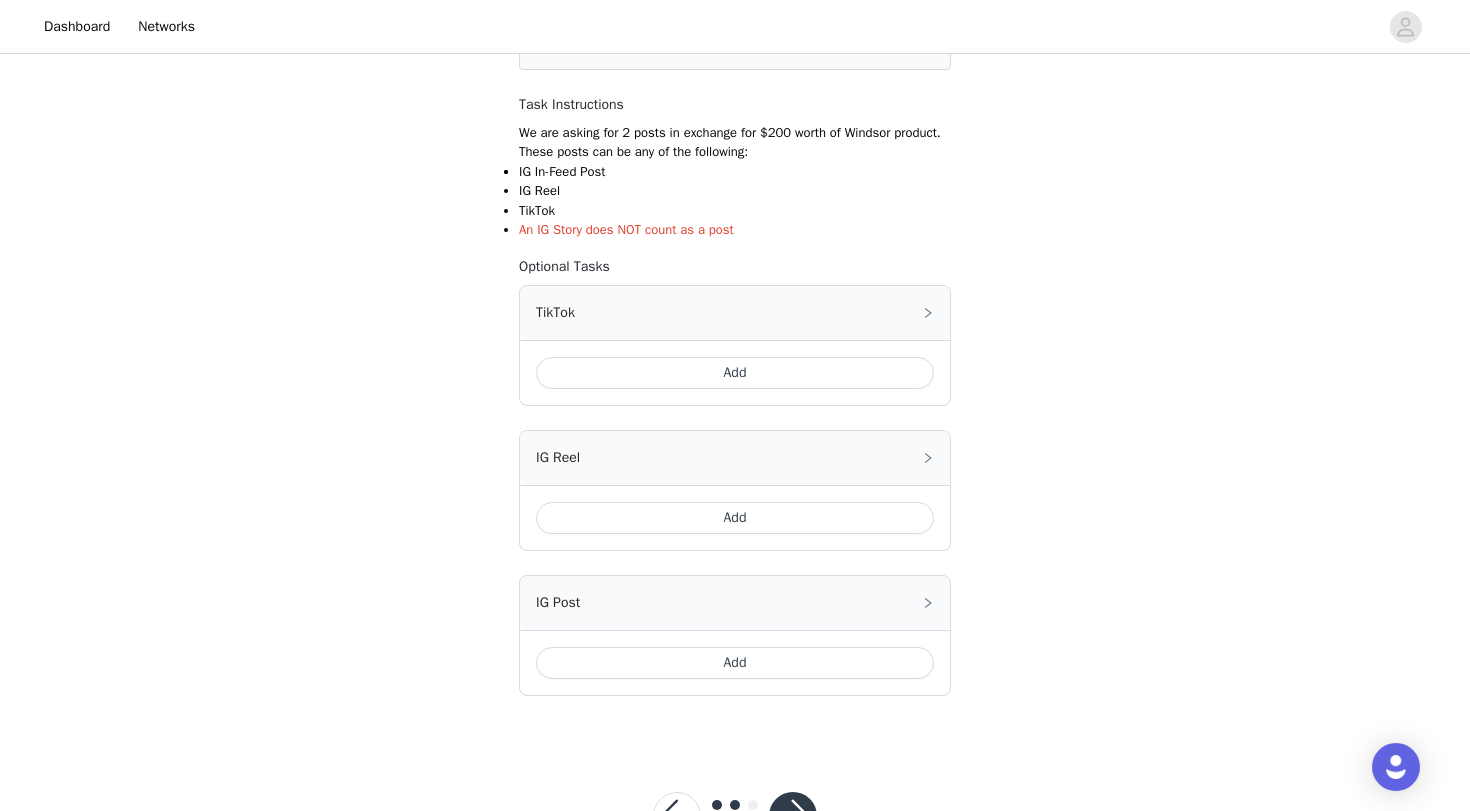 click on "Add" at bounding box center (735, 373) 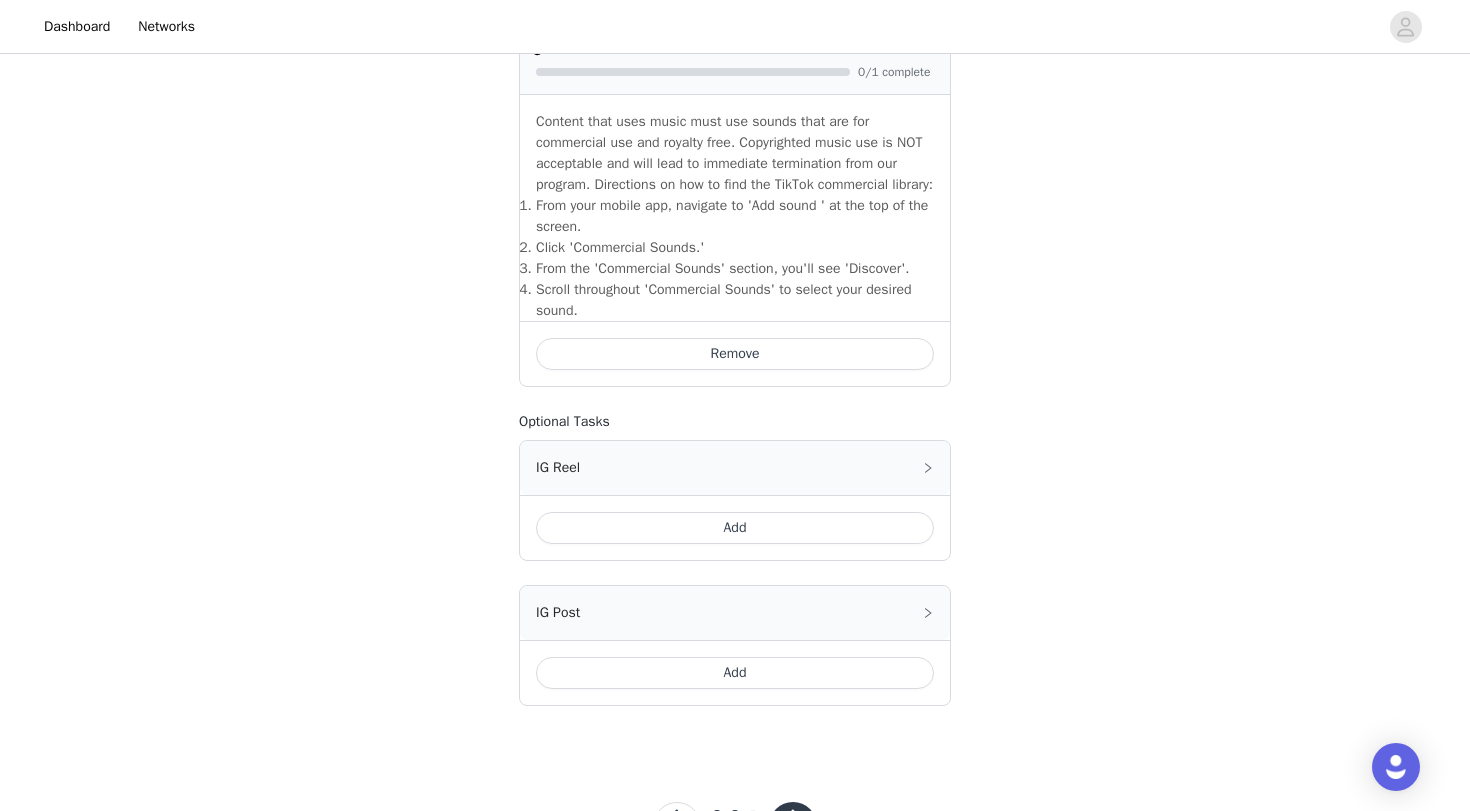 scroll, scrollTop: 732, scrollLeft: 0, axis: vertical 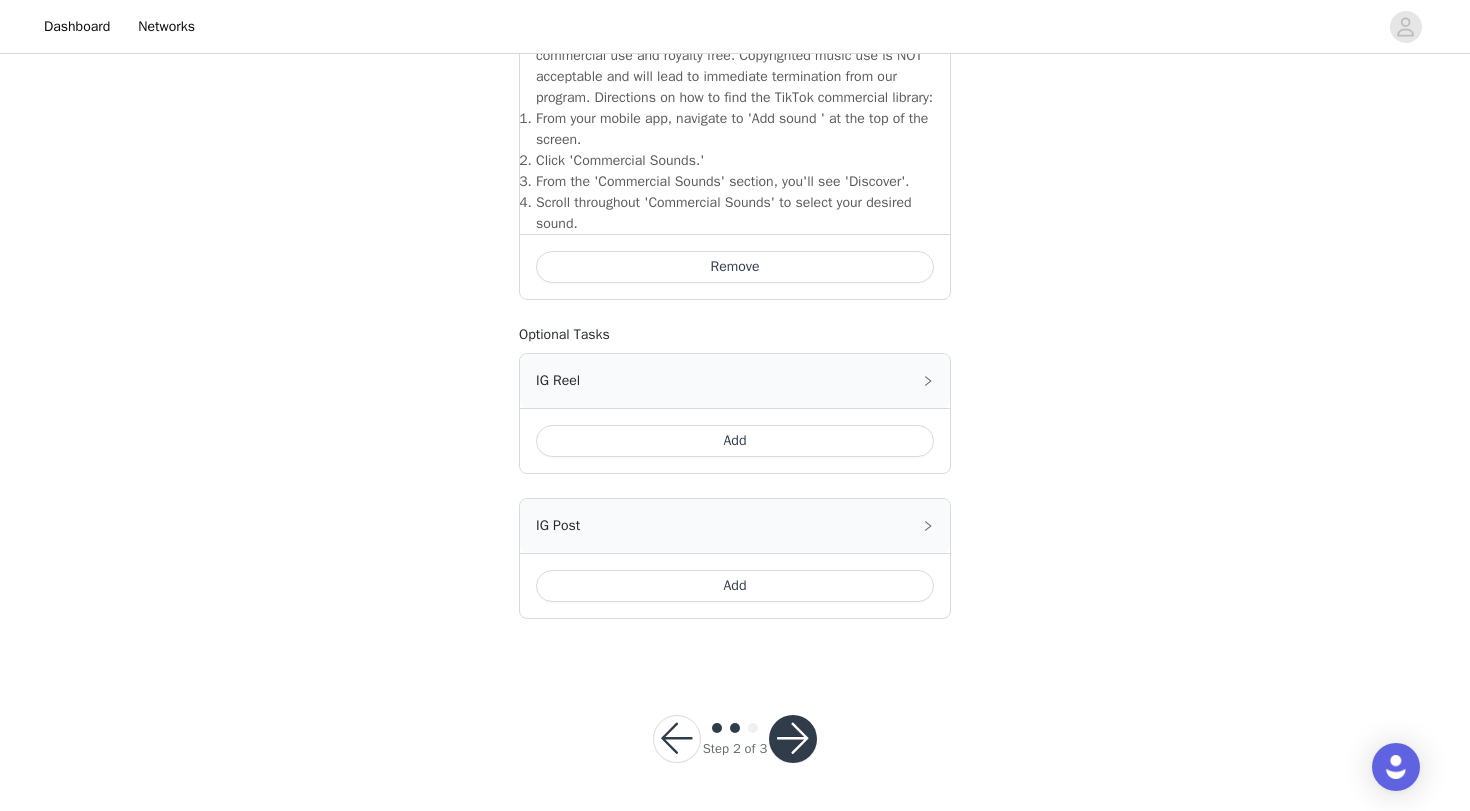 click on "Add" at bounding box center (735, 586) 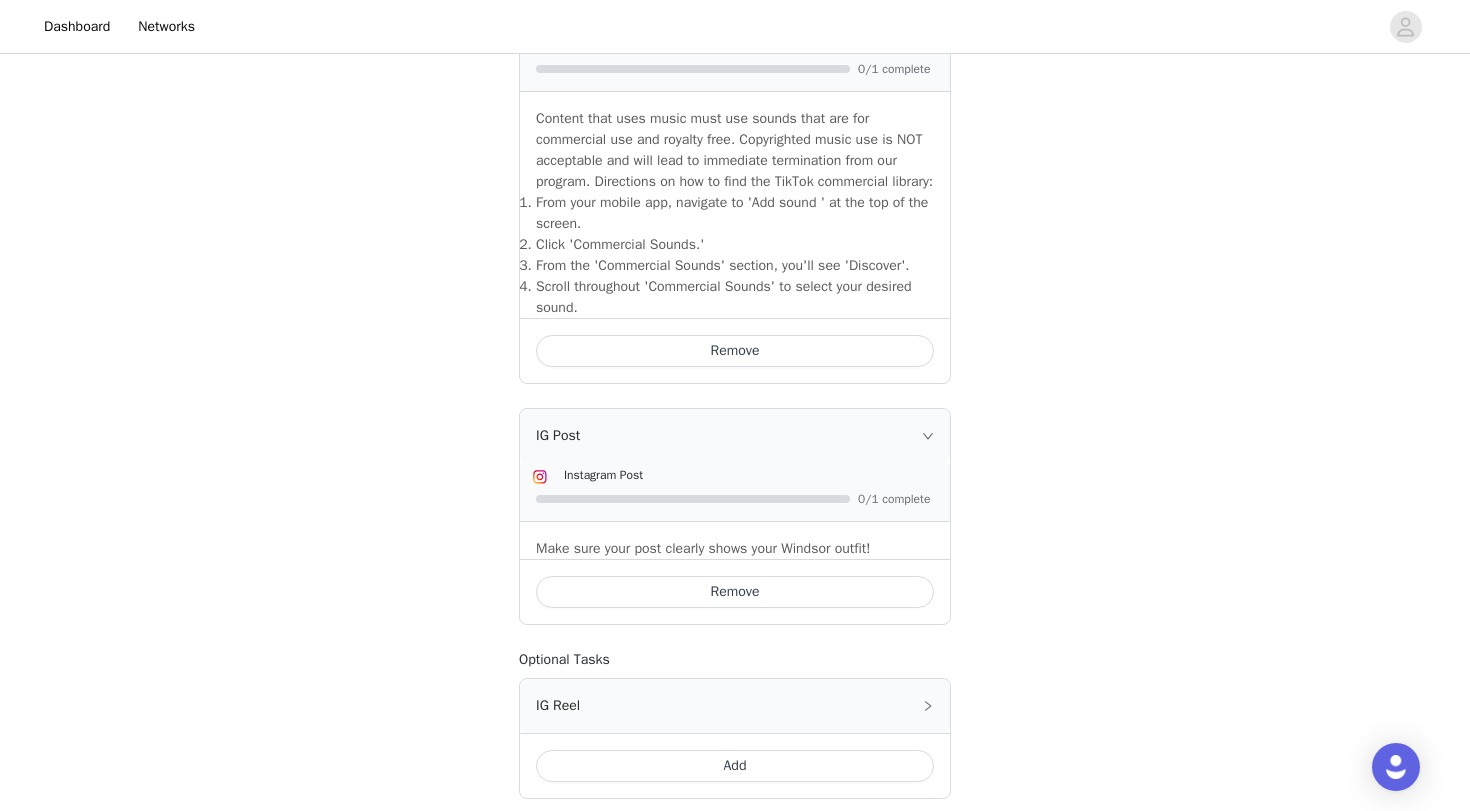 scroll, scrollTop: 828, scrollLeft: 0, axis: vertical 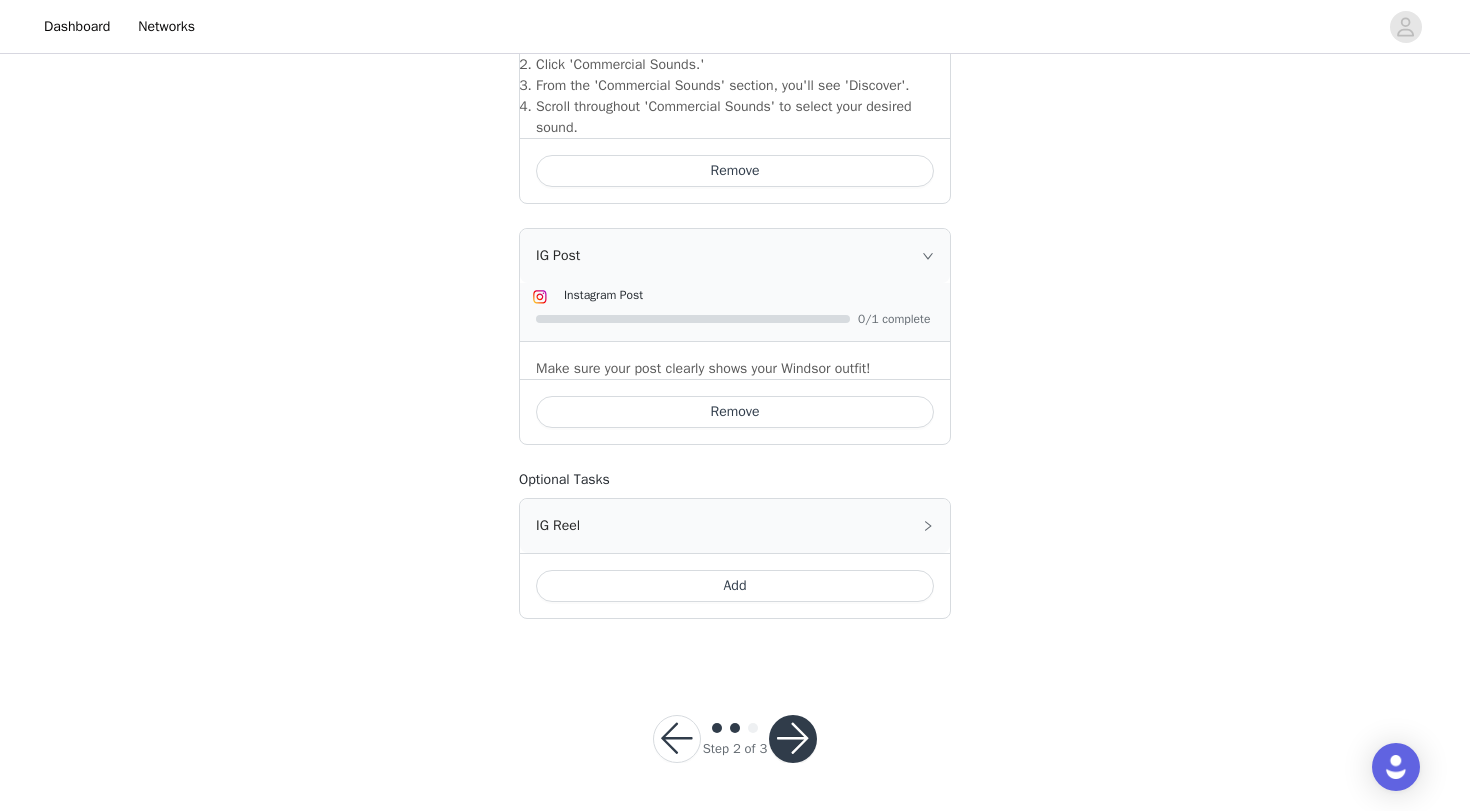 click at bounding box center [793, 739] 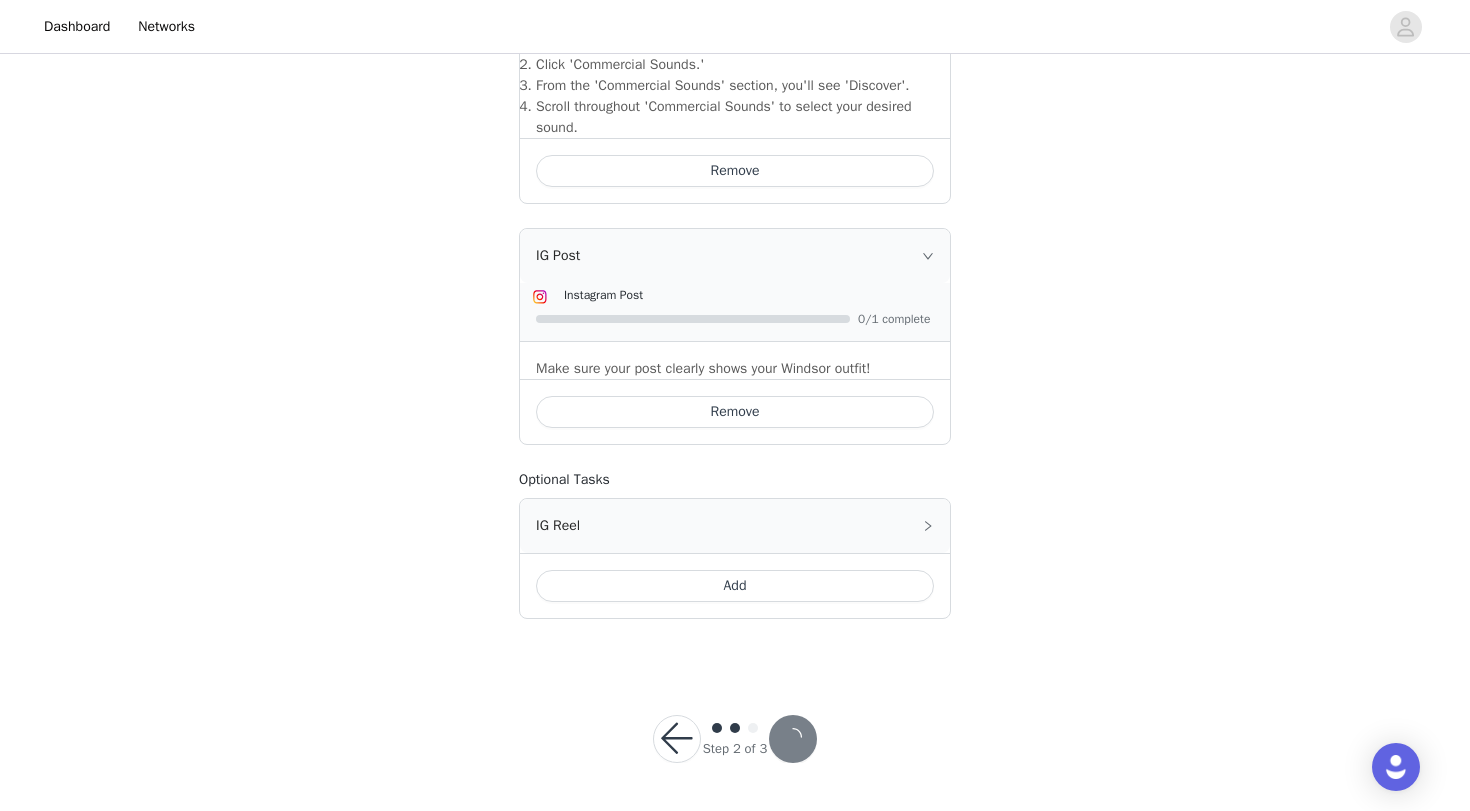 scroll, scrollTop: 0, scrollLeft: 0, axis: both 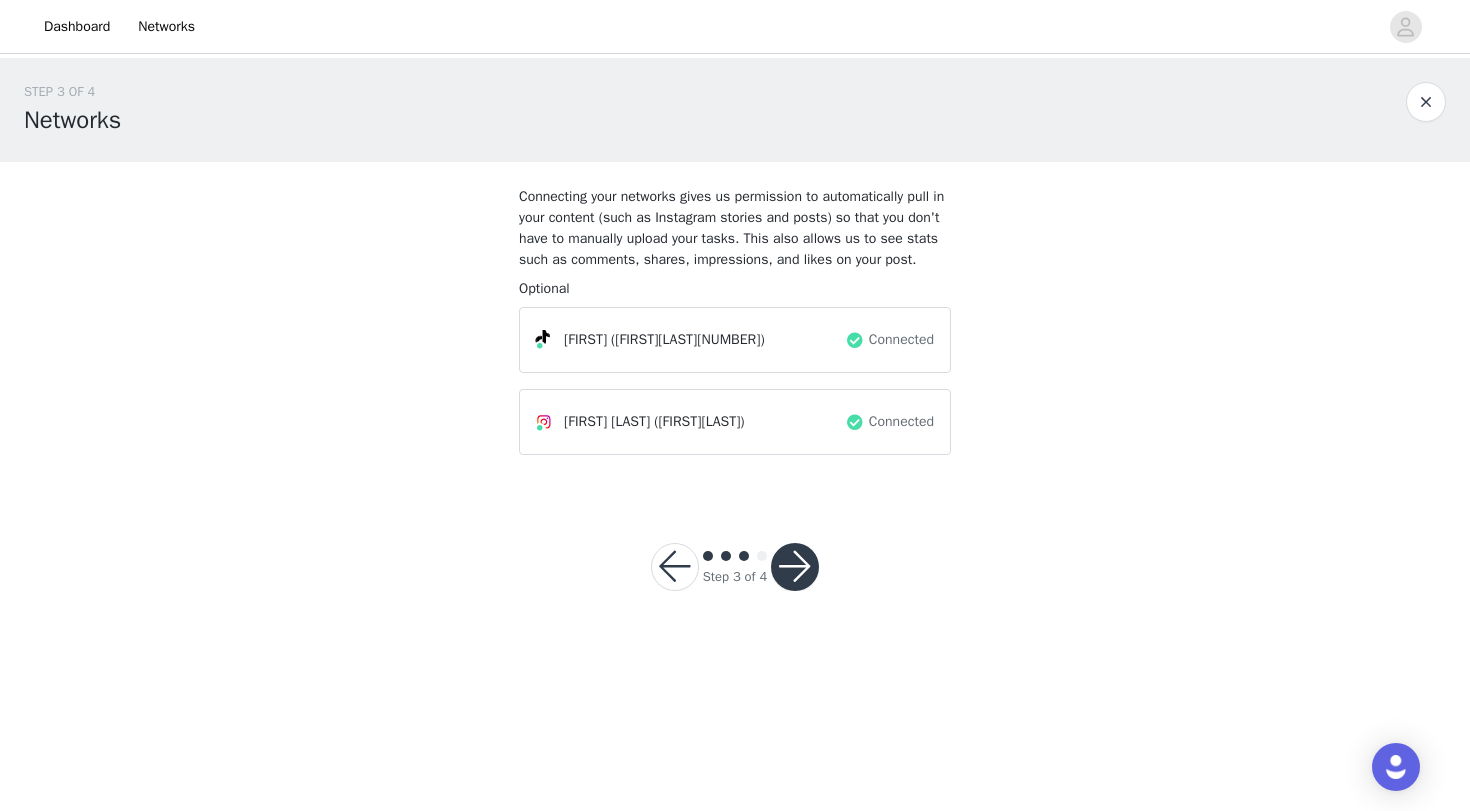 click at bounding box center [795, 567] 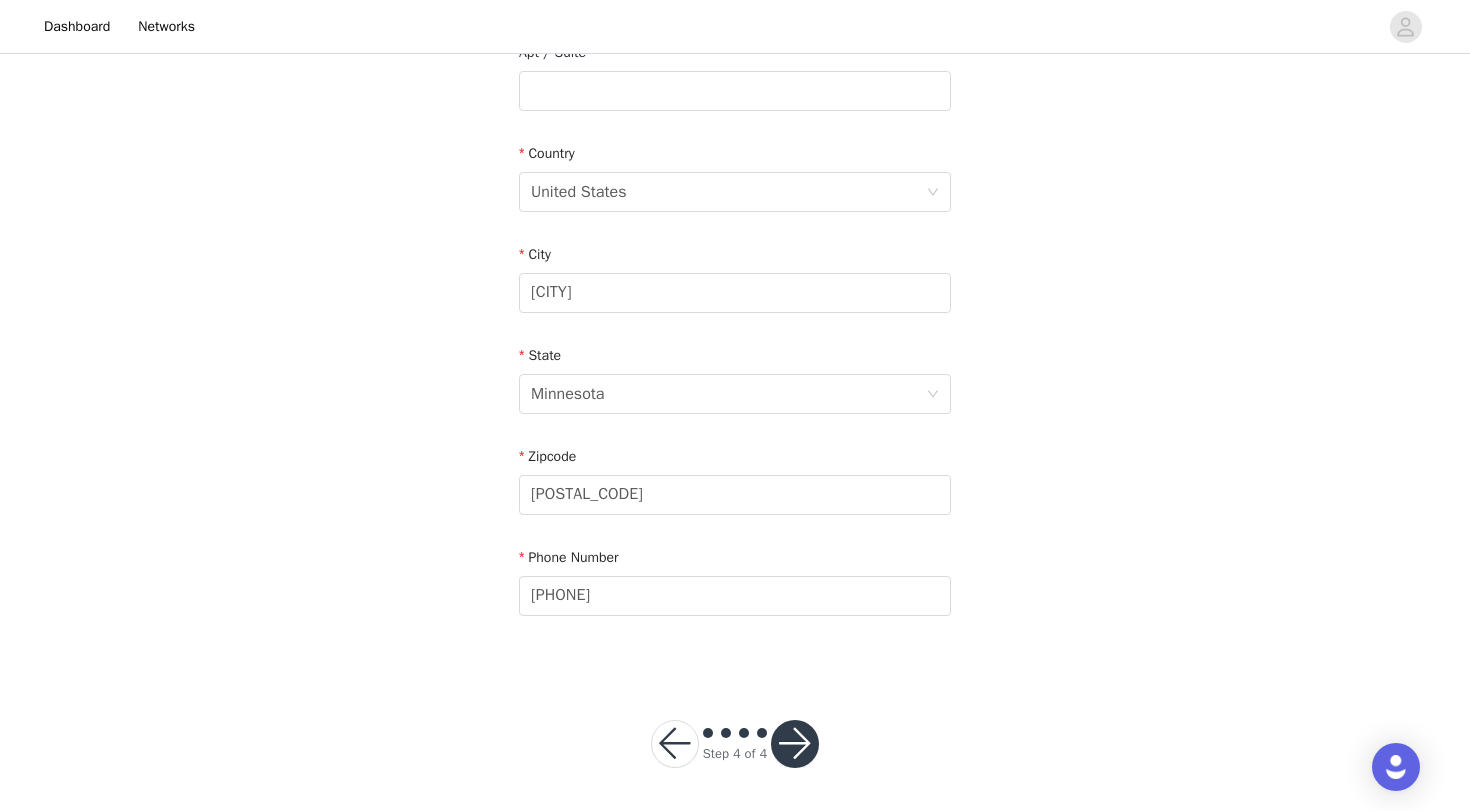 scroll, scrollTop: 552, scrollLeft: 0, axis: vertical 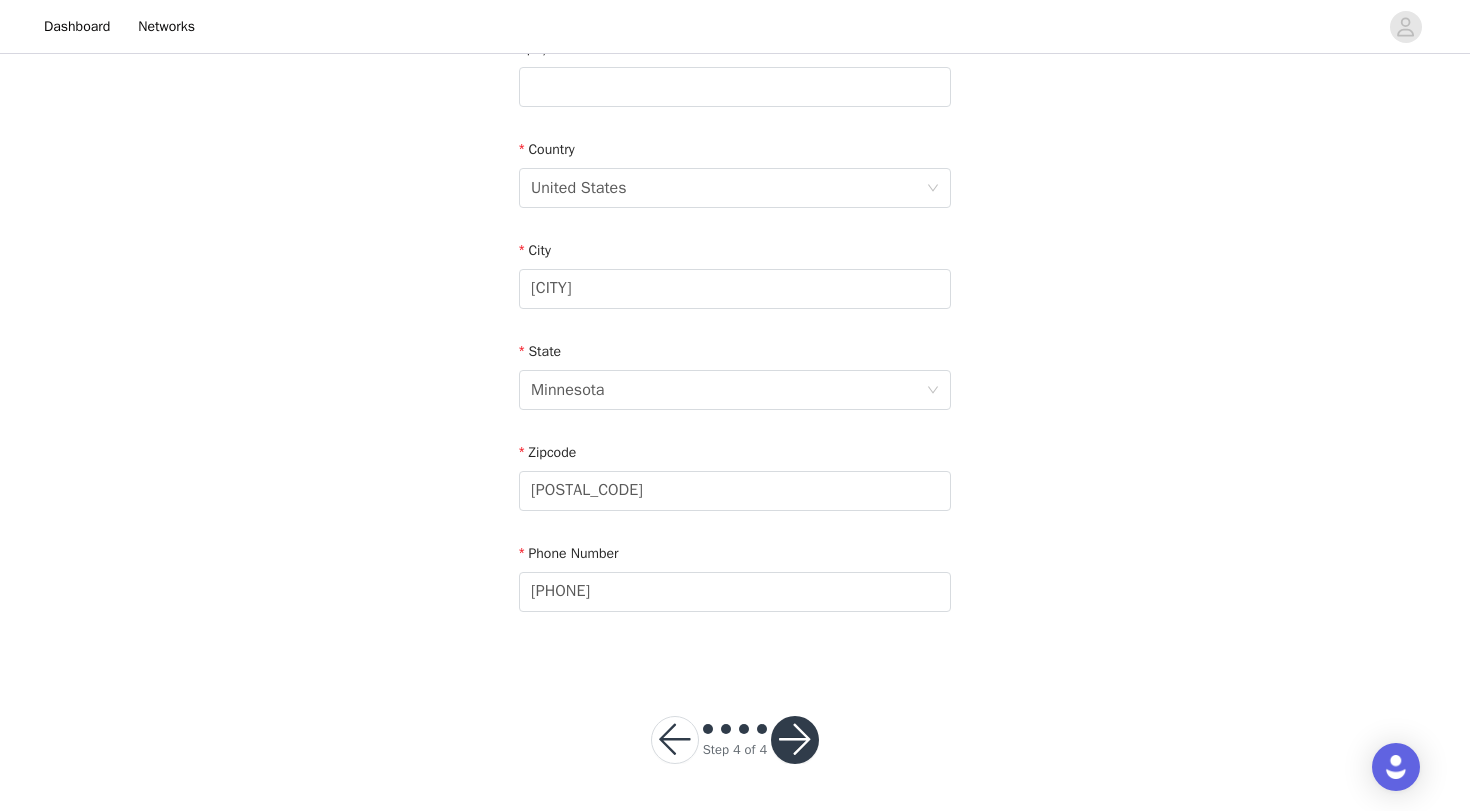 click at bounding box center [795, 740] 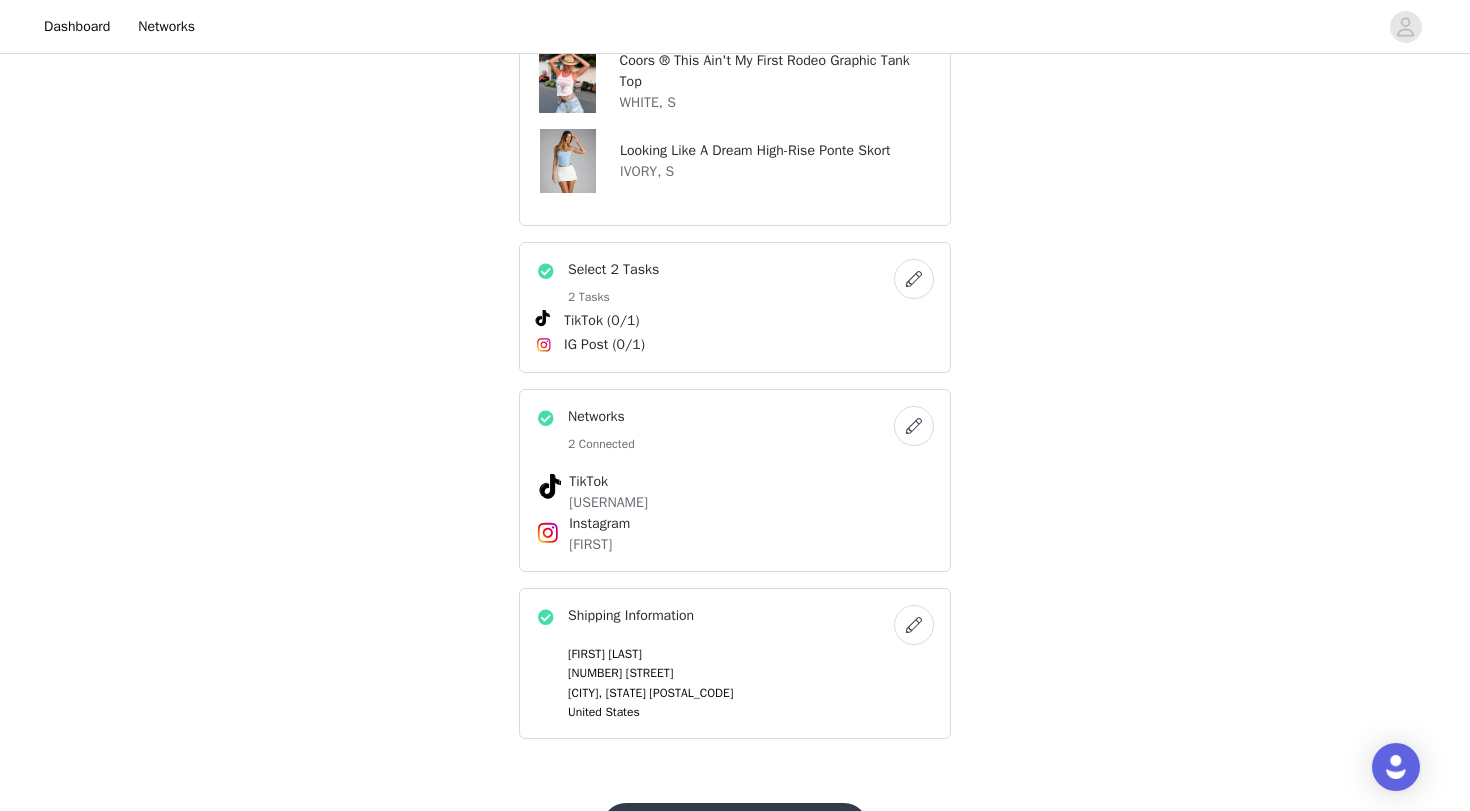 scroll, scrollTop: 880, scrollLeft: 0, axis: vertical 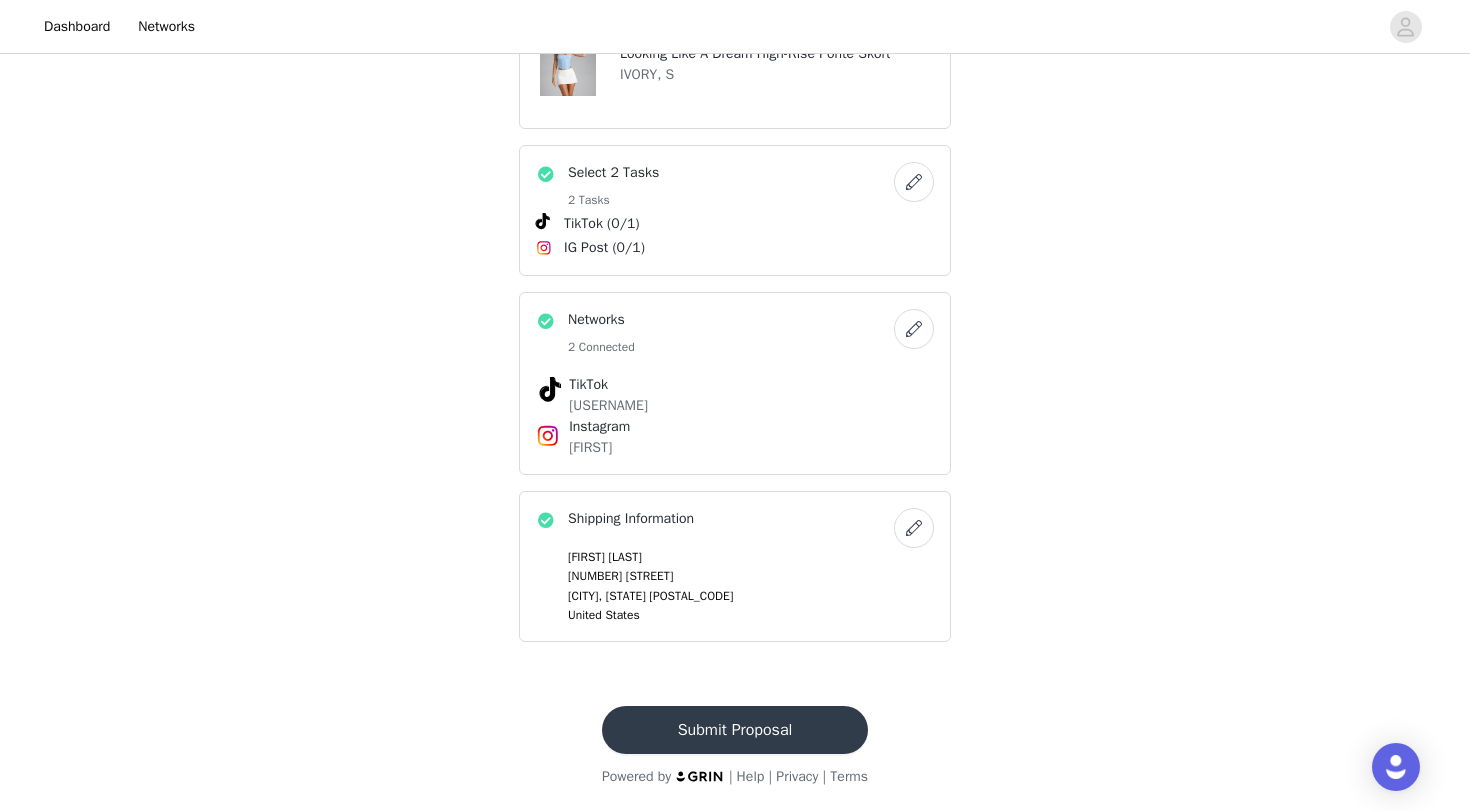 click on "Submit Proposal" at bounding box center (735, 730) 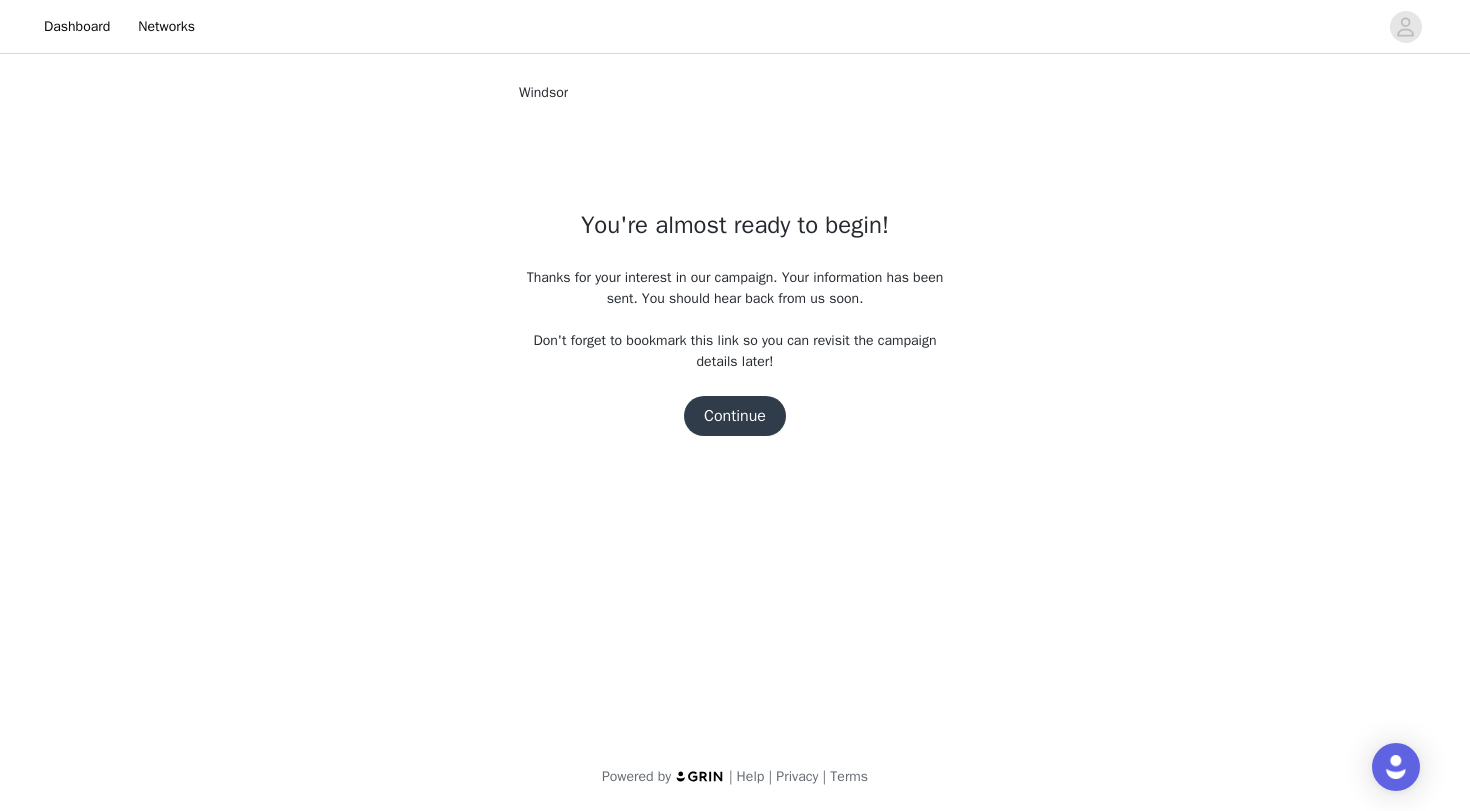 scroll, scrollTop: 0, scrollLeft: 0, axis: both 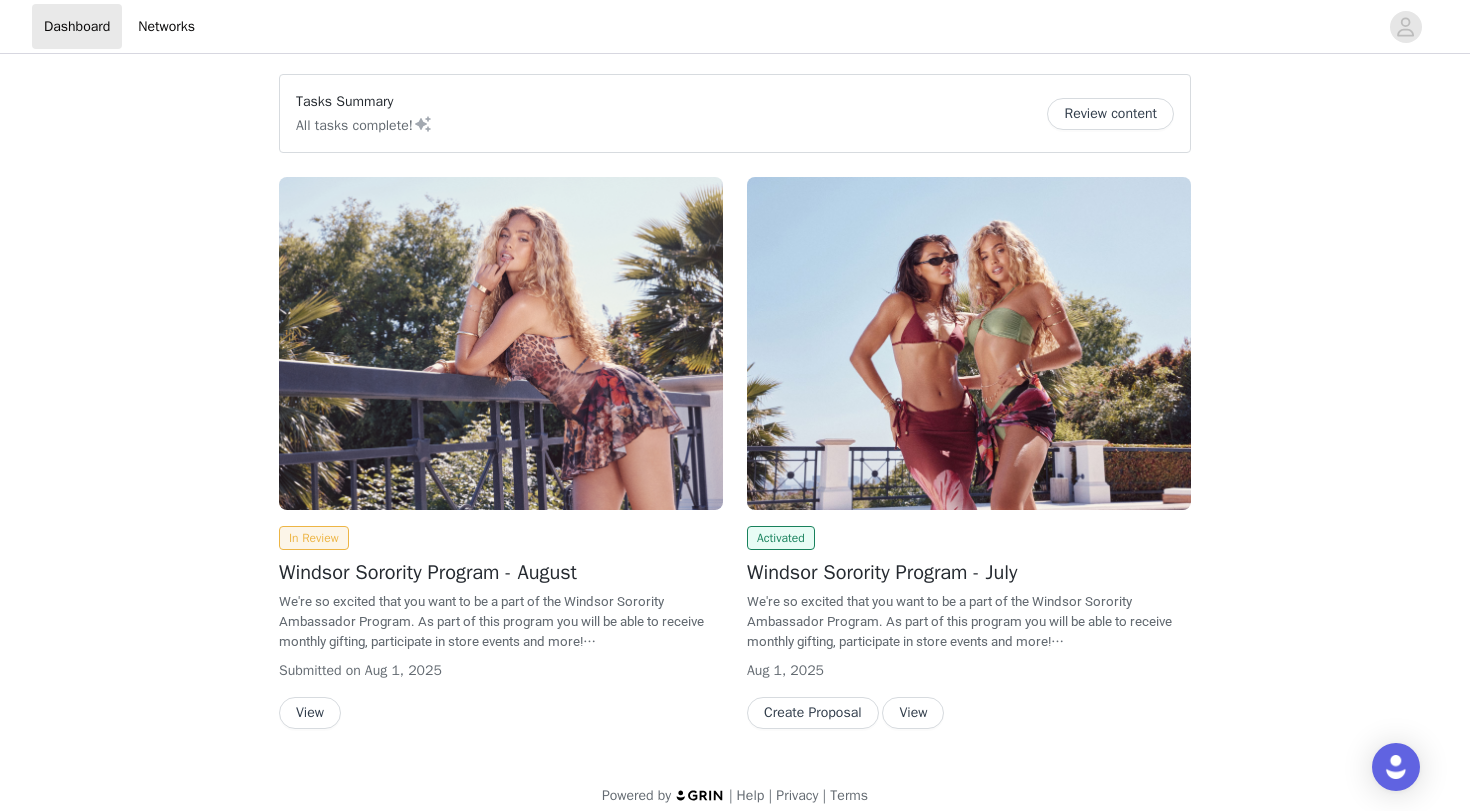 click on "View" at bounding box center [310, 713] 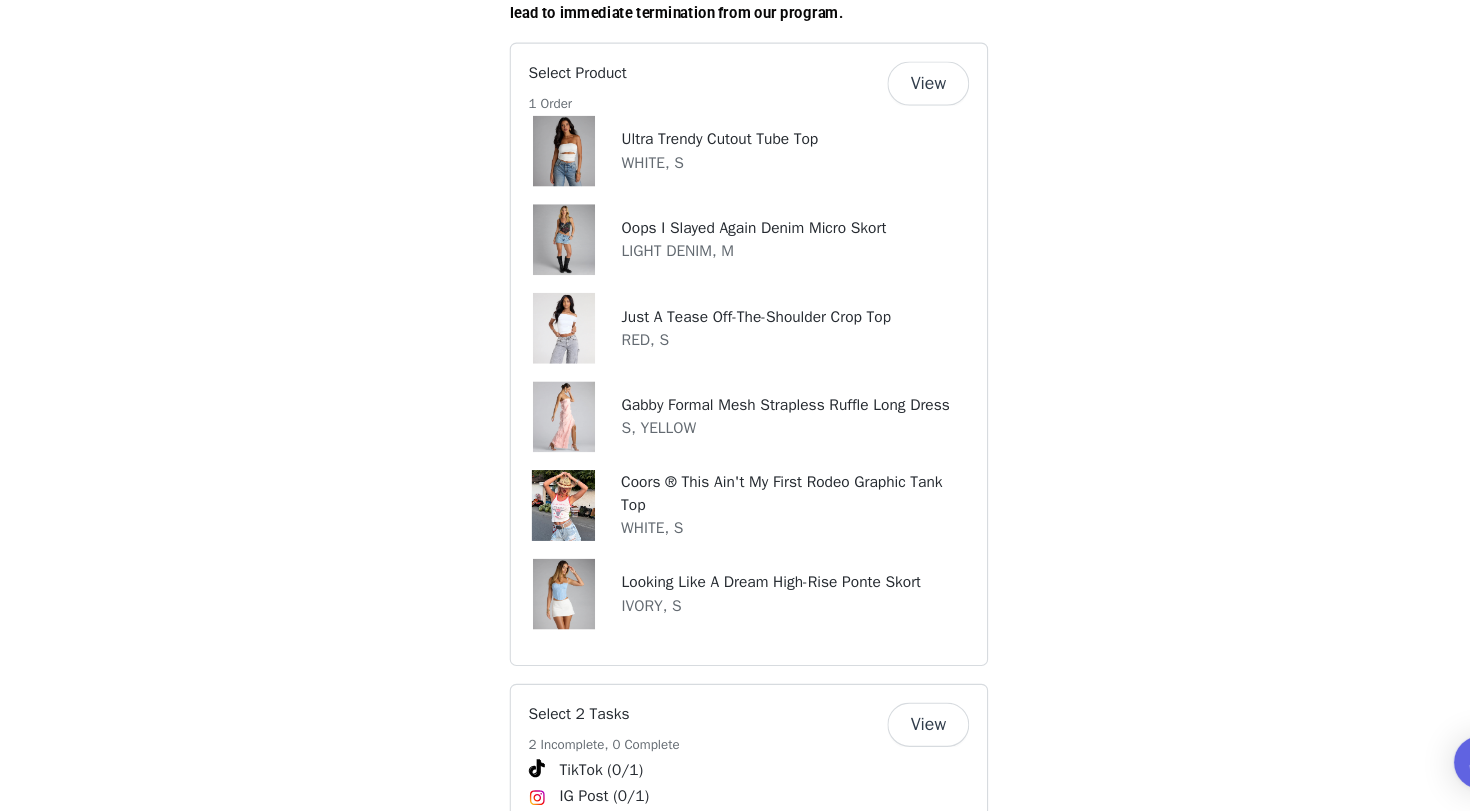 scroll, scrollTop: 781, scrollLeft: 0, axis: vertical 